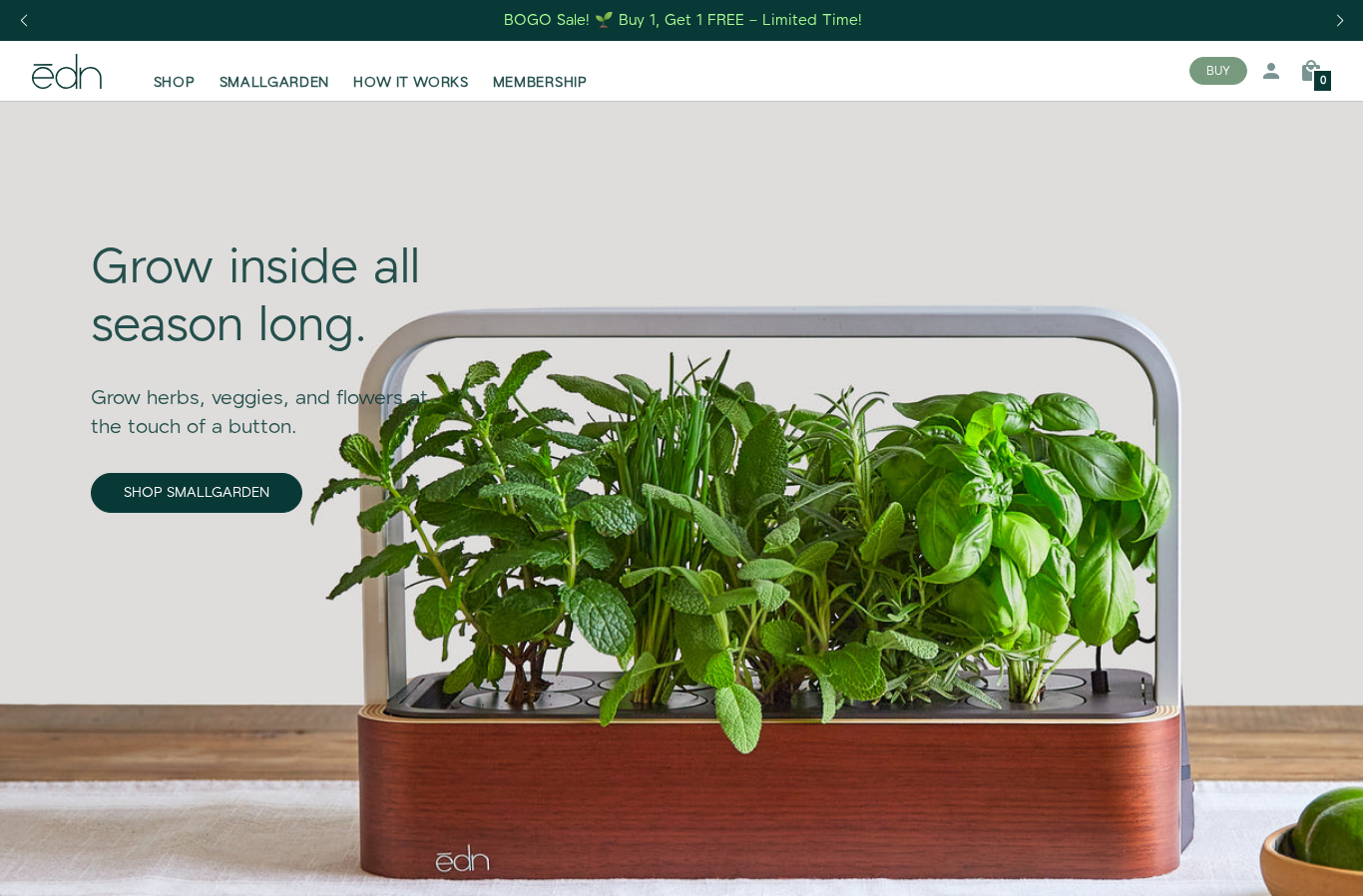 scroll, scrollTop: 0, scrollLeft: 0, axis: both 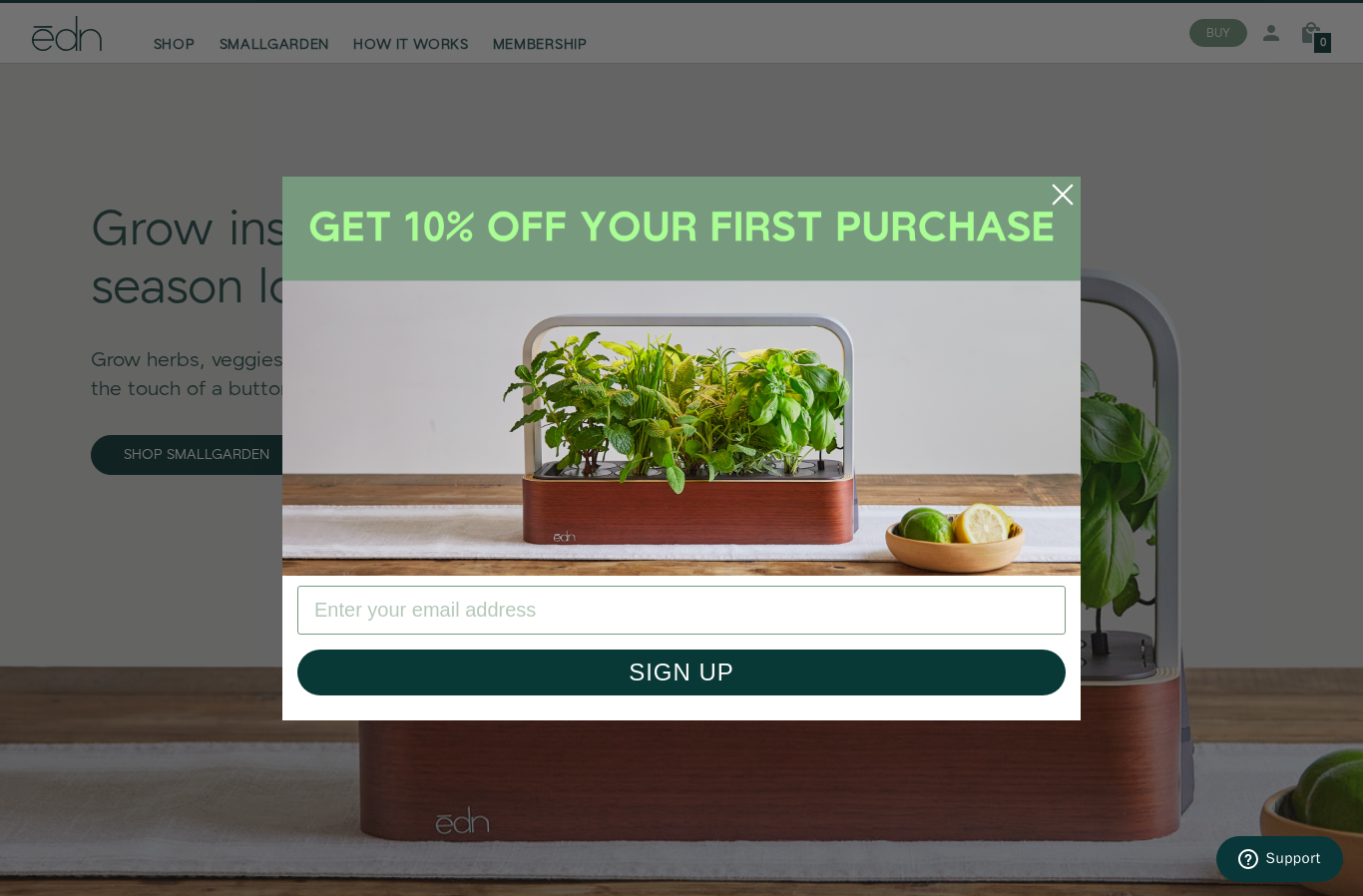 click 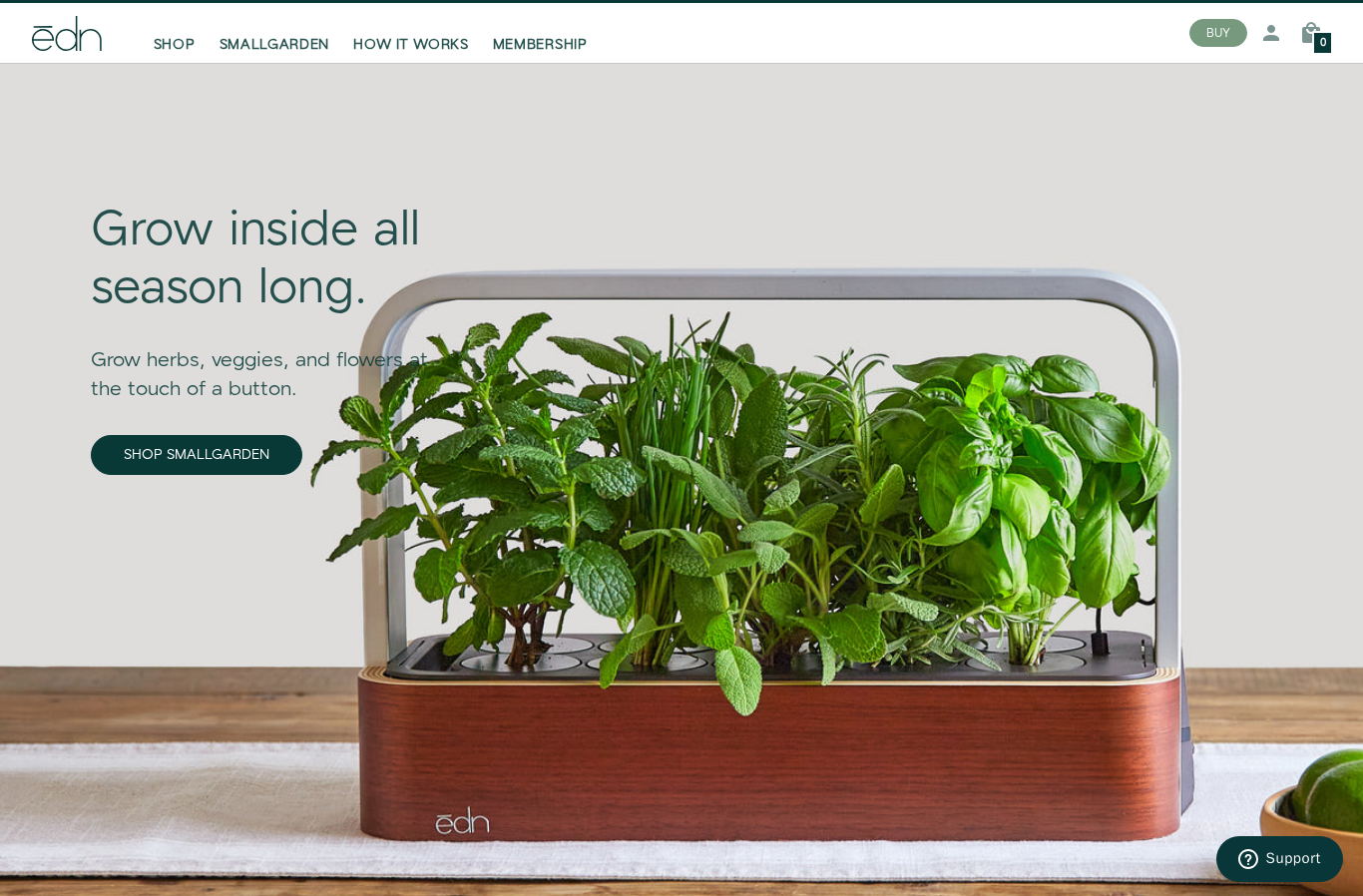 click on "SHOP" at bounding box center (175, 45) 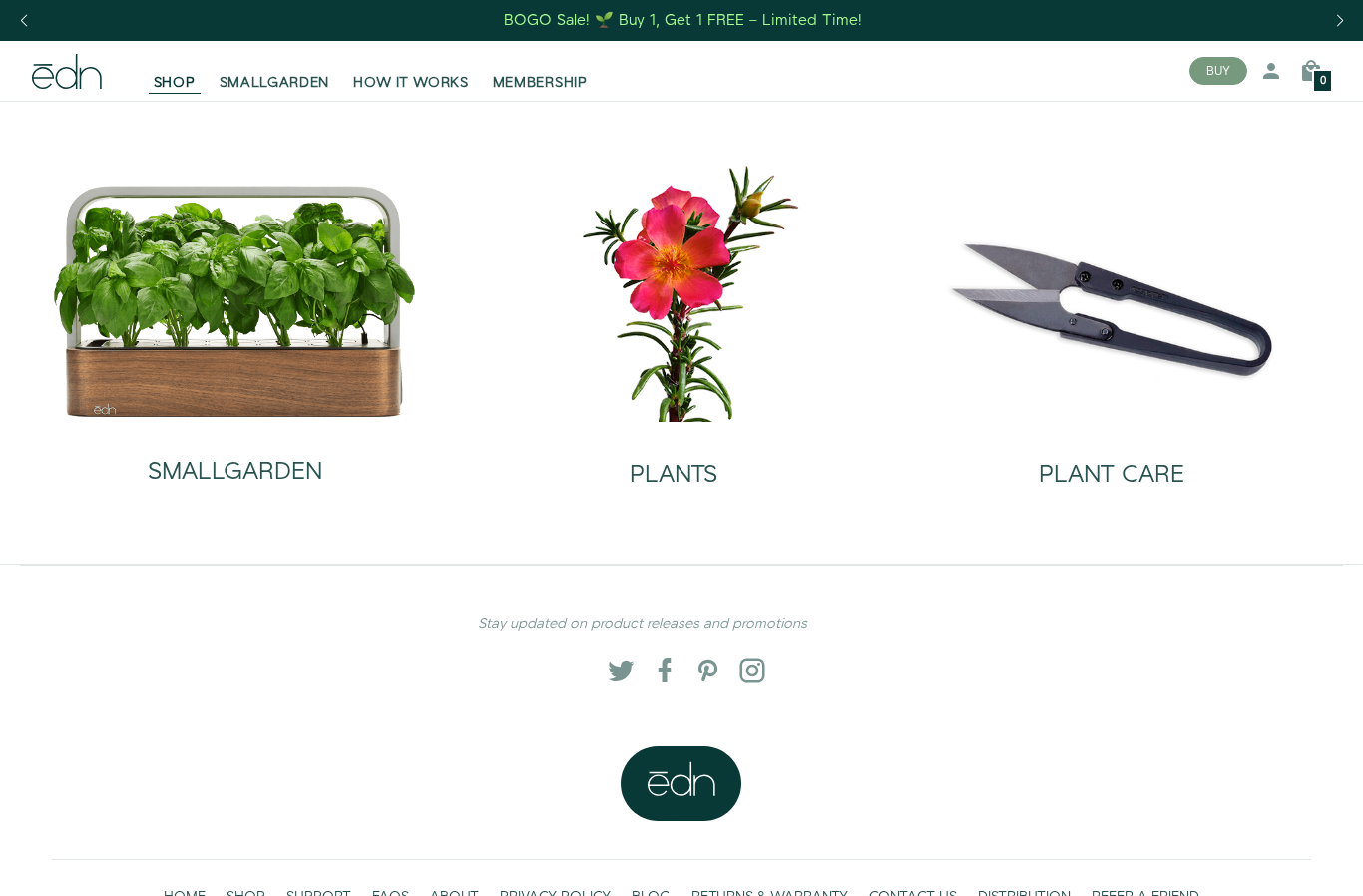 scroll, scrollTop: 0, scrollLeft: 0, axis: both 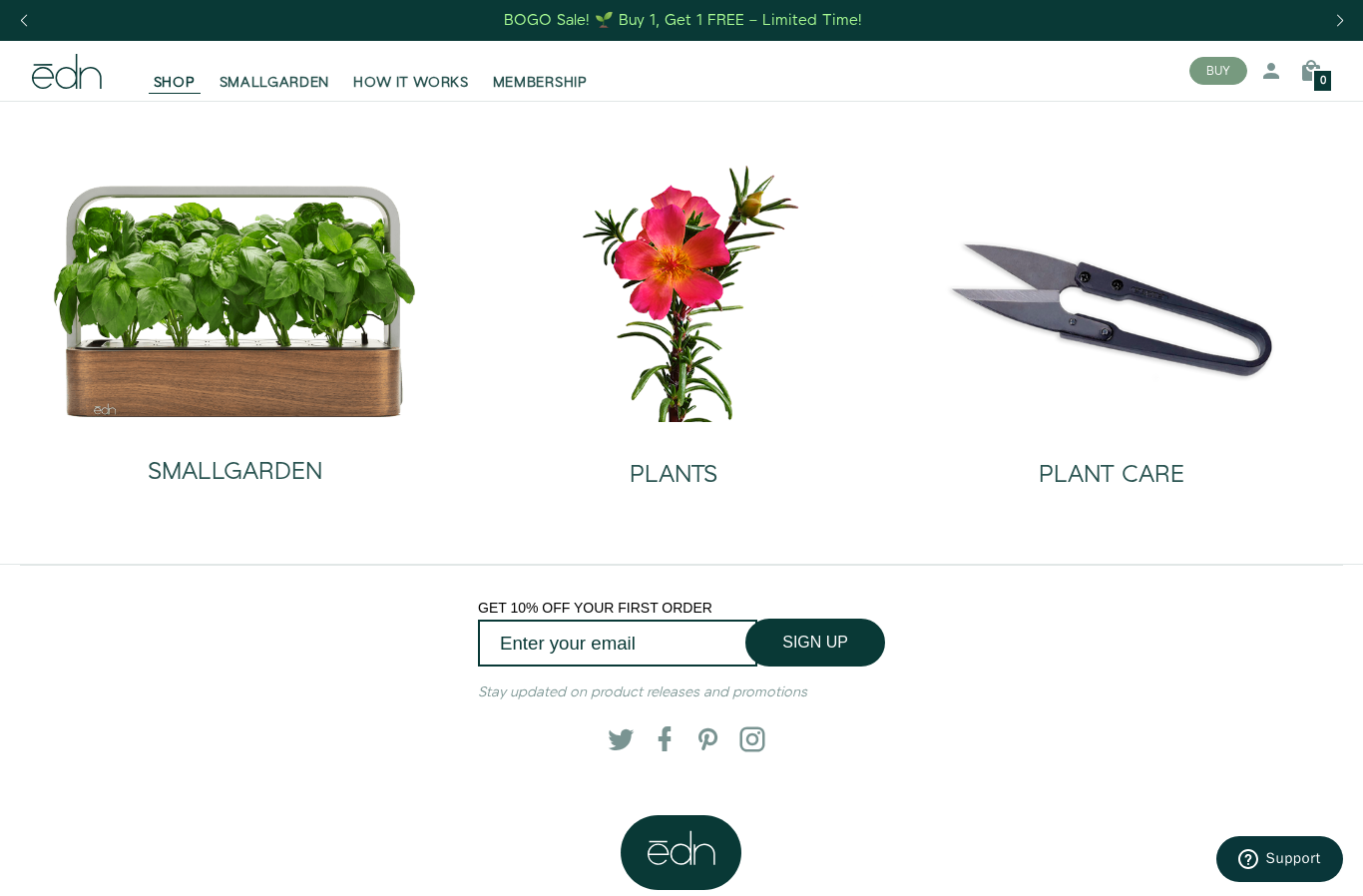 click on "SMALLGARDEN" at bounding box center (274, 83) 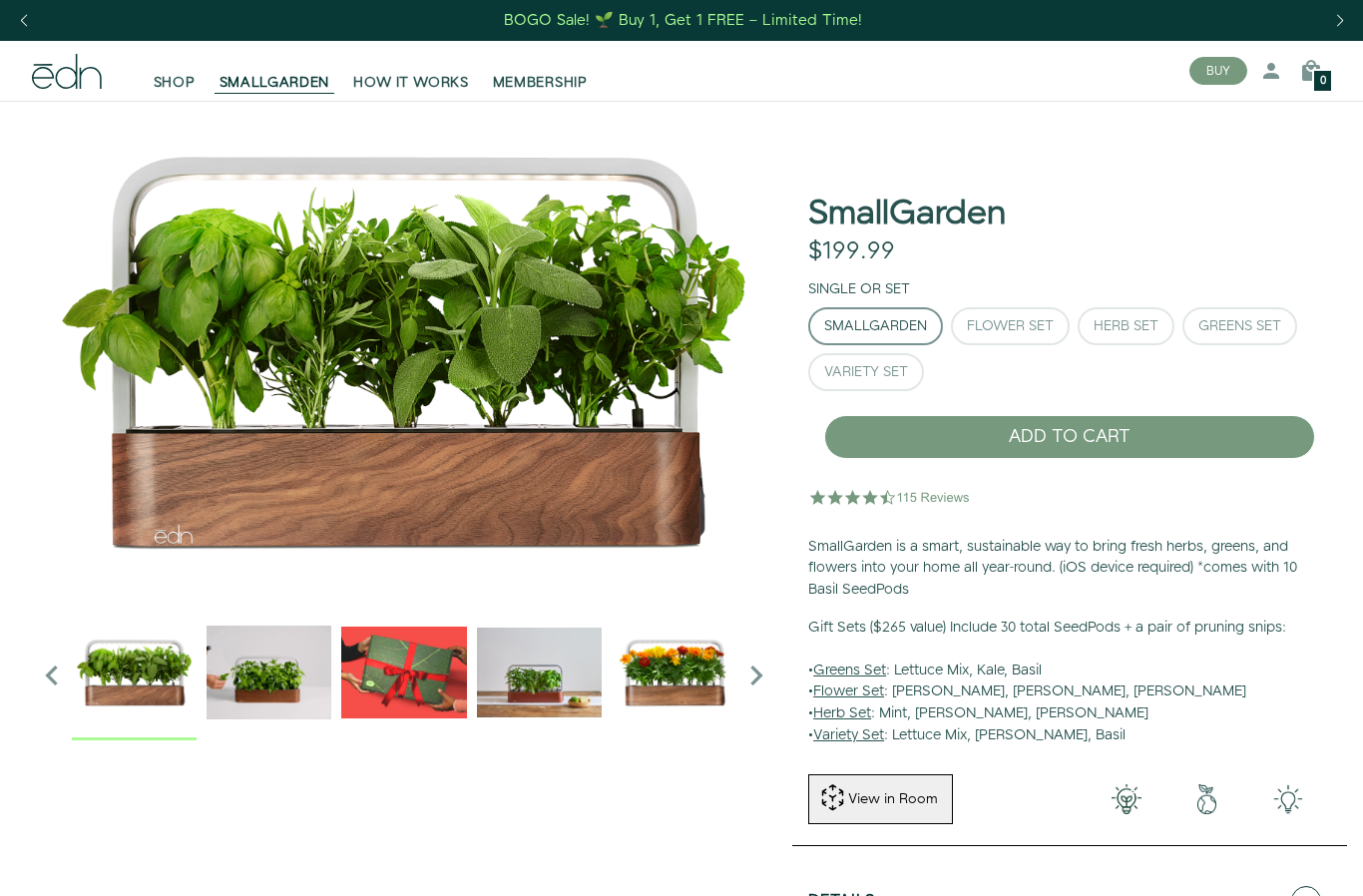 scroll, scrollTop: 0, scrollLeft: 0, axis: both 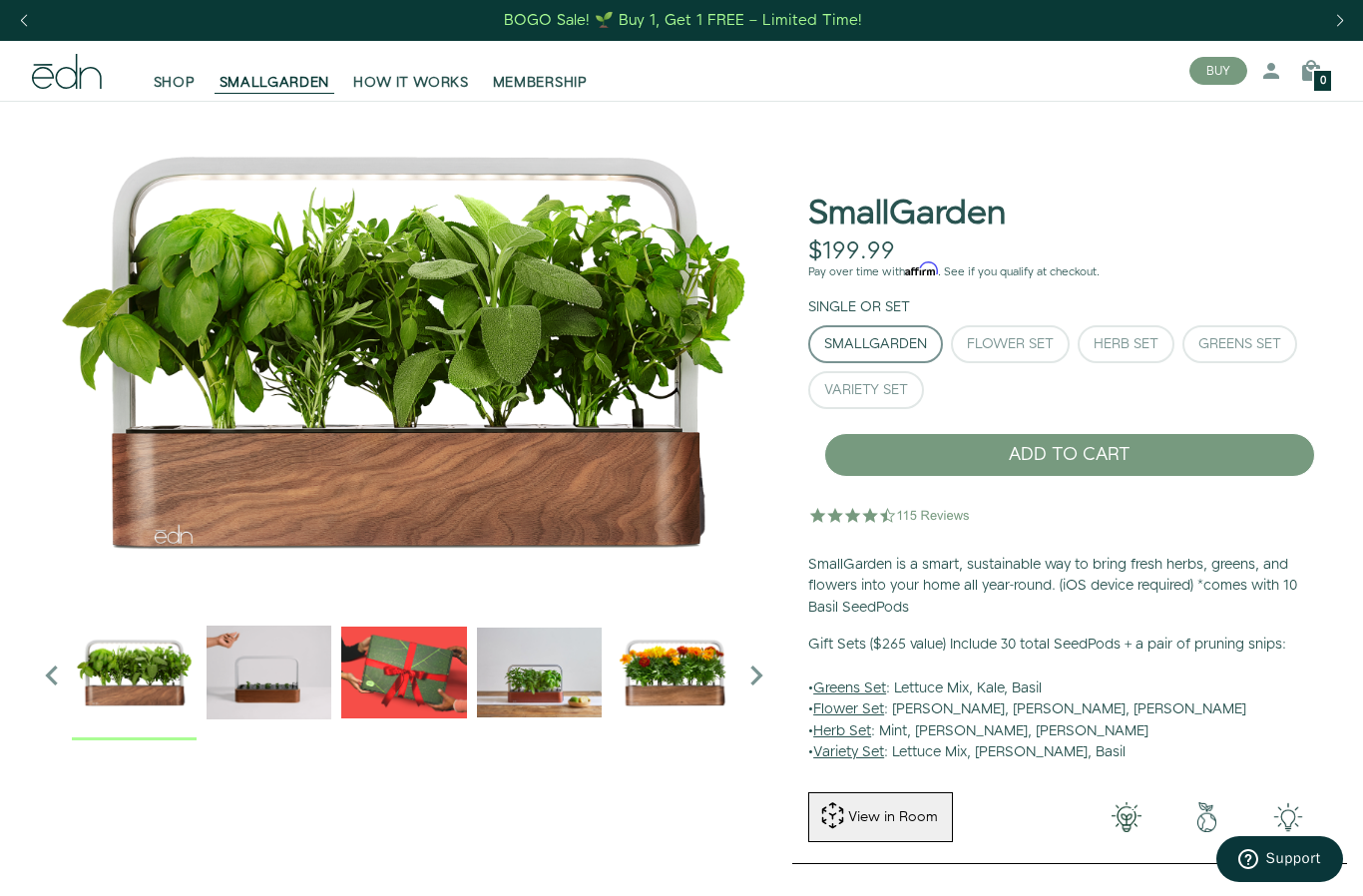 click on "Flower Set" at bounding box center [1010, 344] 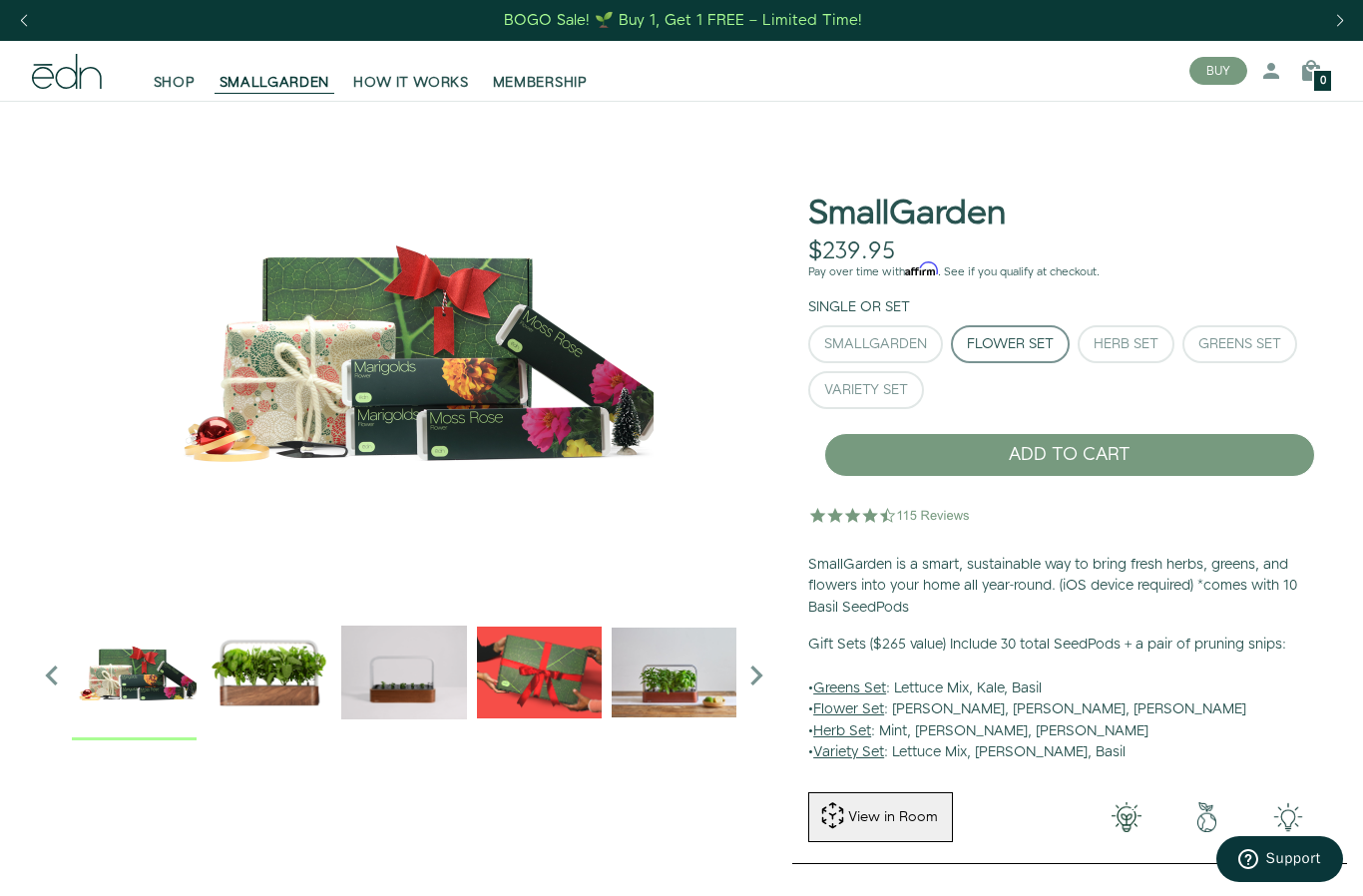 click on "Herb Set" at bounding box center (1126, 344) 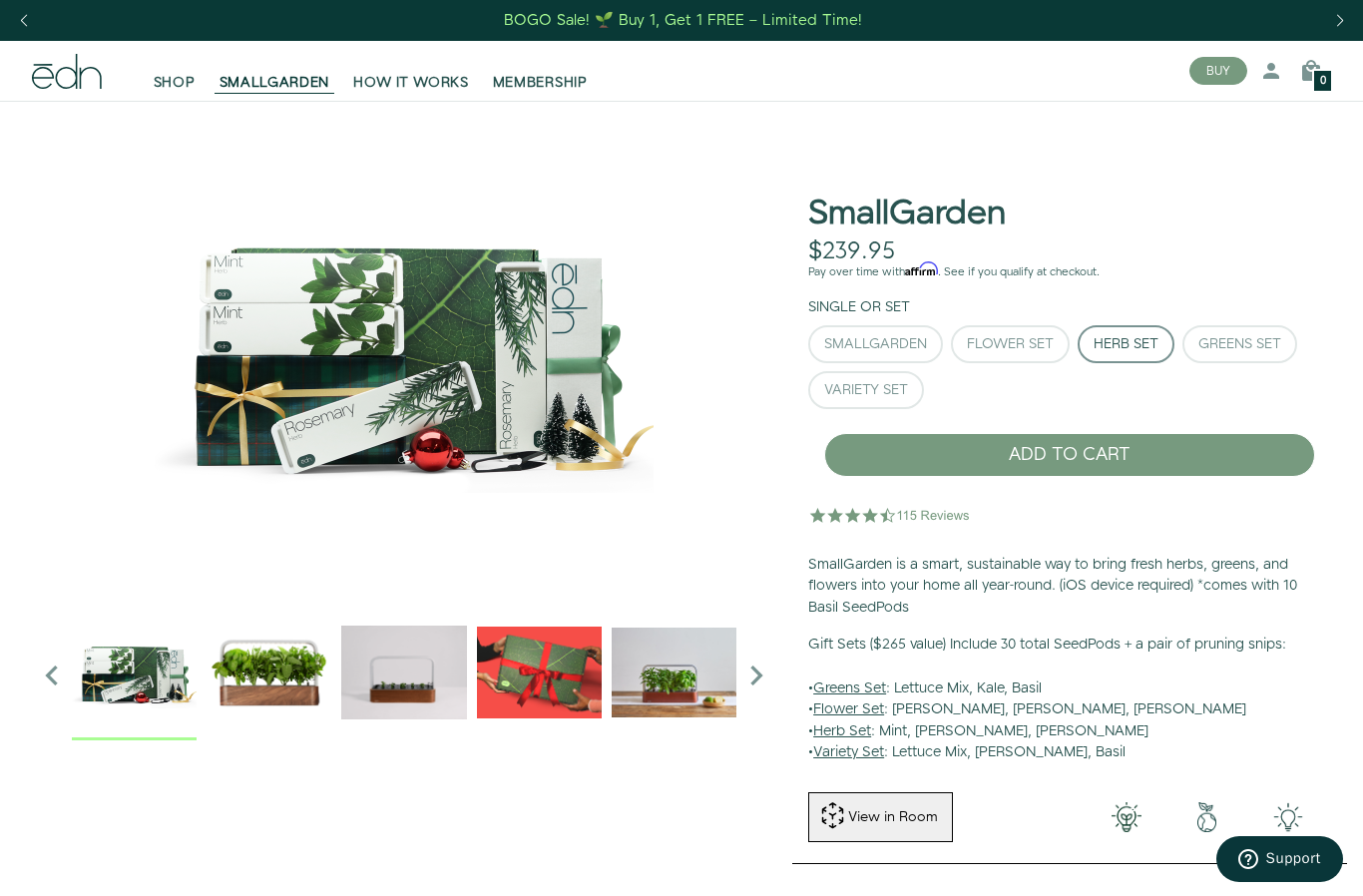 click on "Greens Set" at bounding box center [1239, 344] 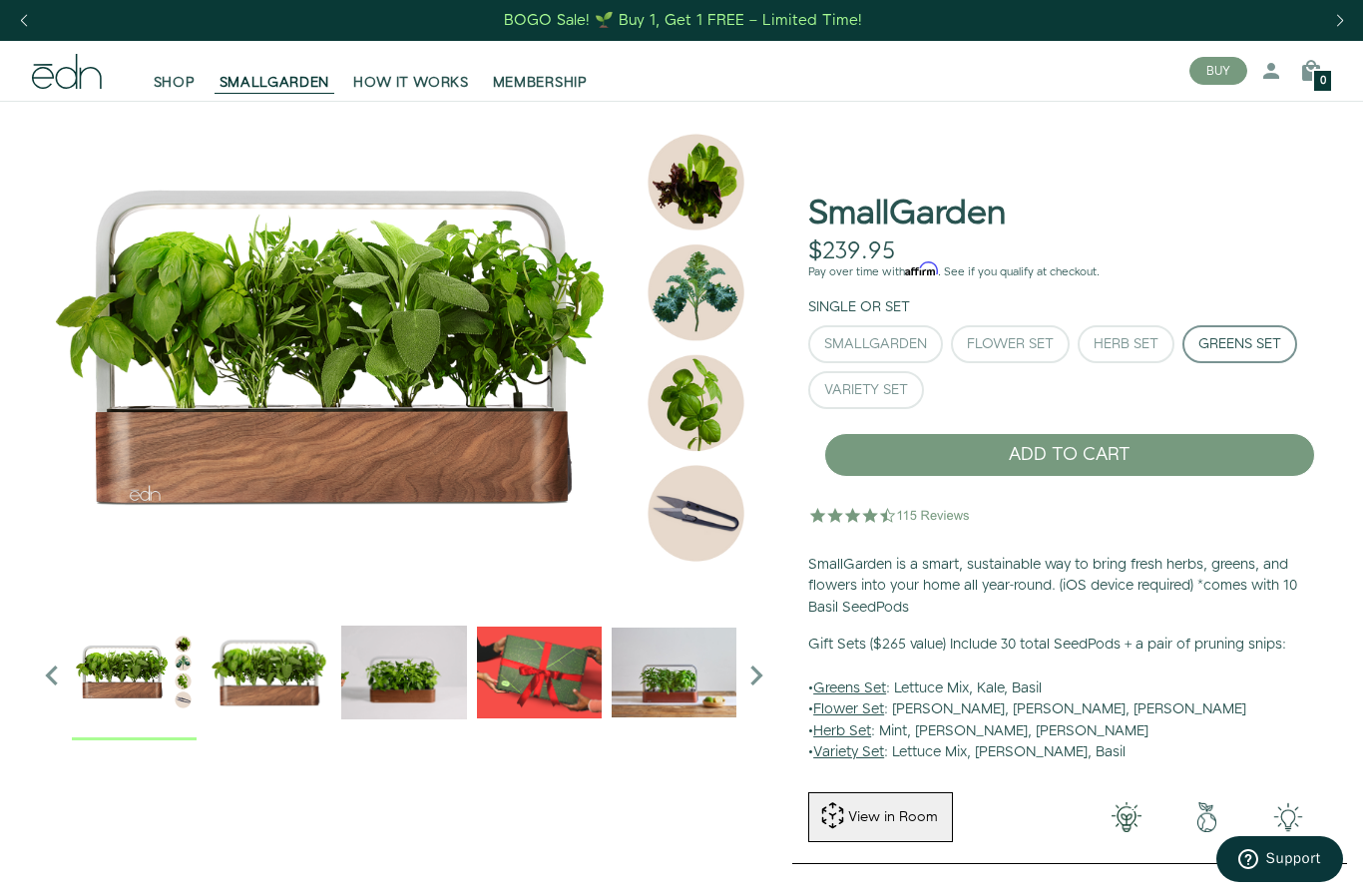 click on "Variety Set" at bounding box center (866, 390) 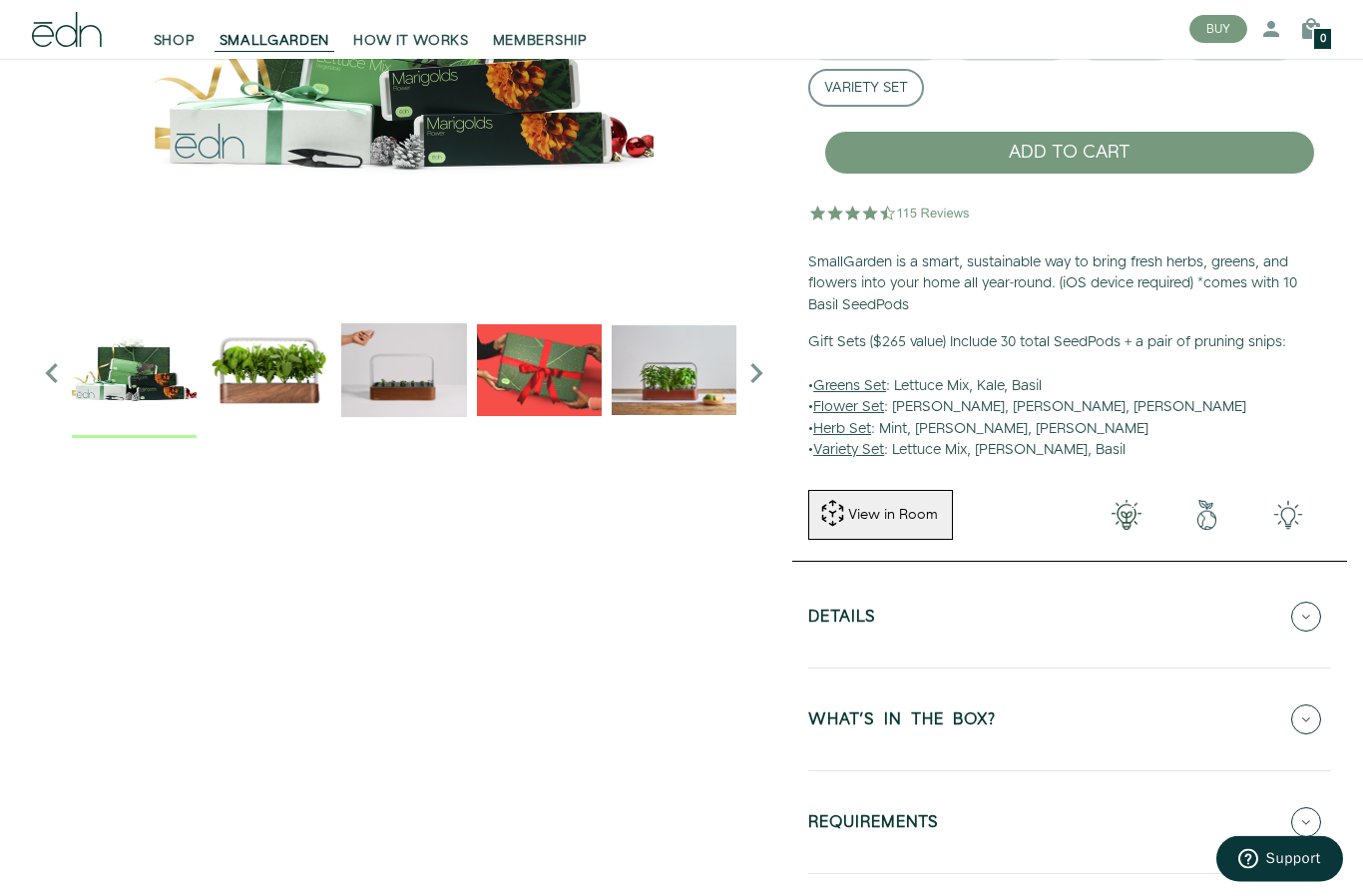 scroll, scrollTop: 303, scrollLeft: 0, axis: vertical 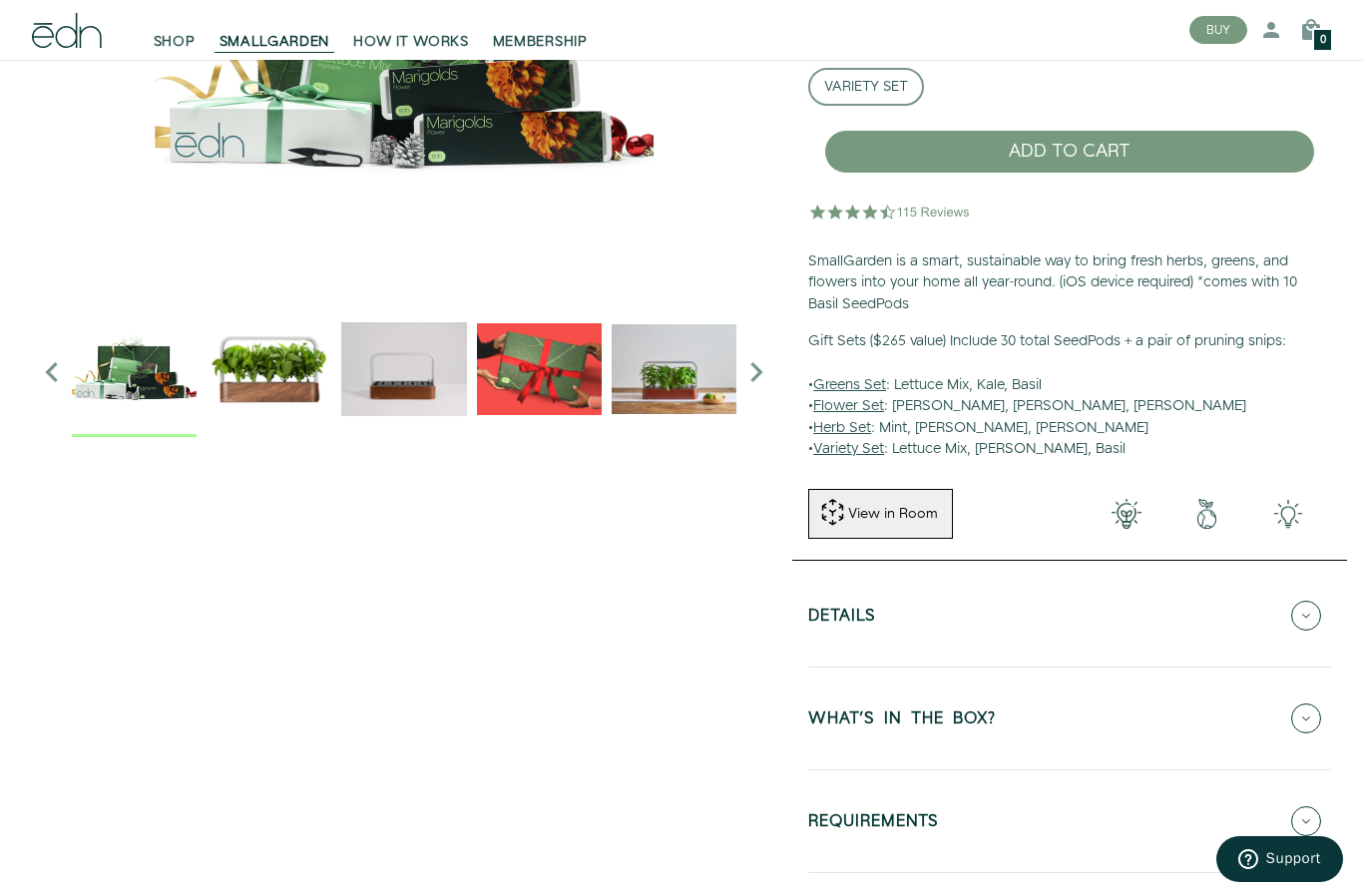 click at bounding box center (134, 368) 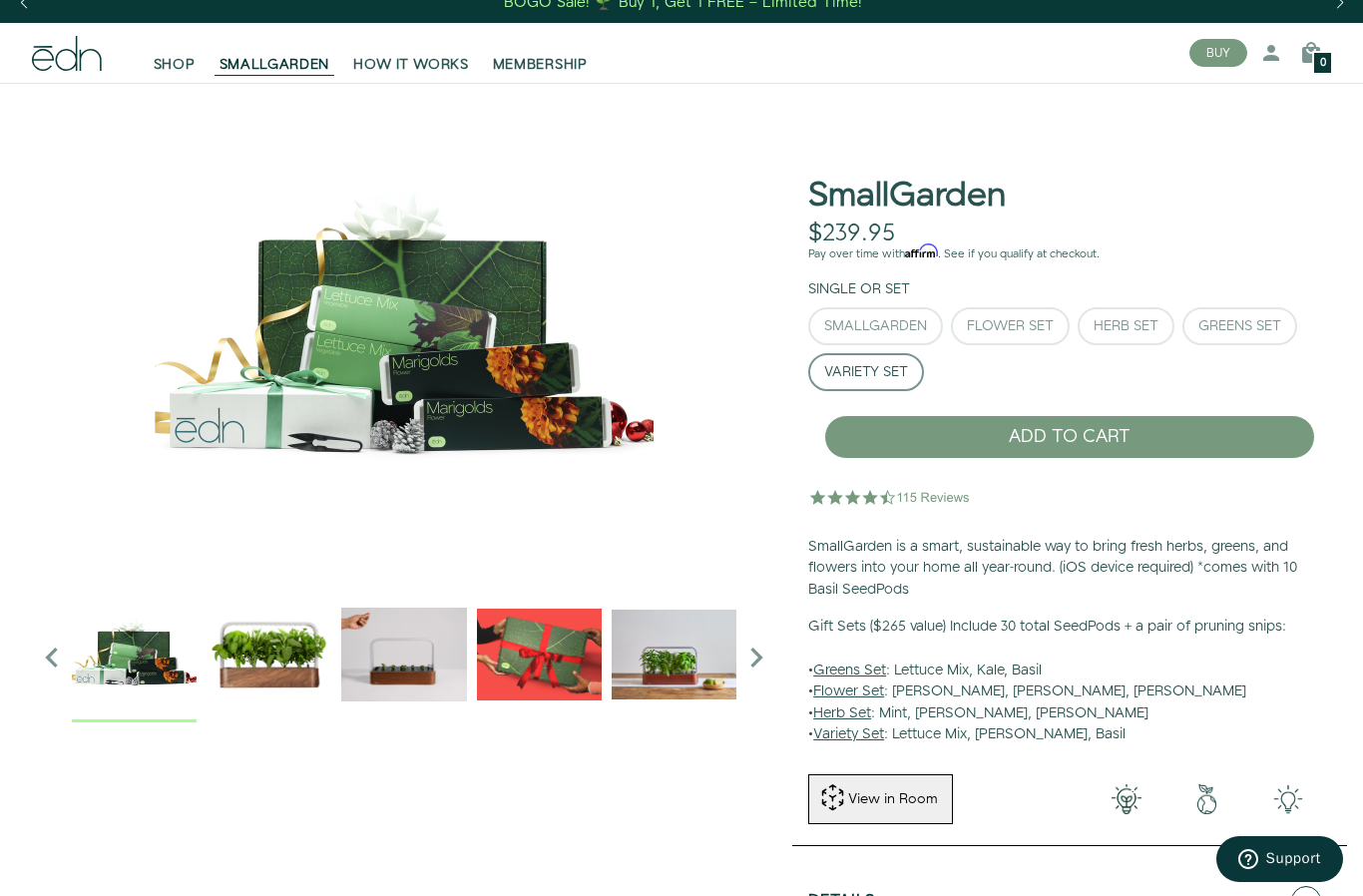 scroll, scrollTop: 0, scrollLeft: 0, axis: both 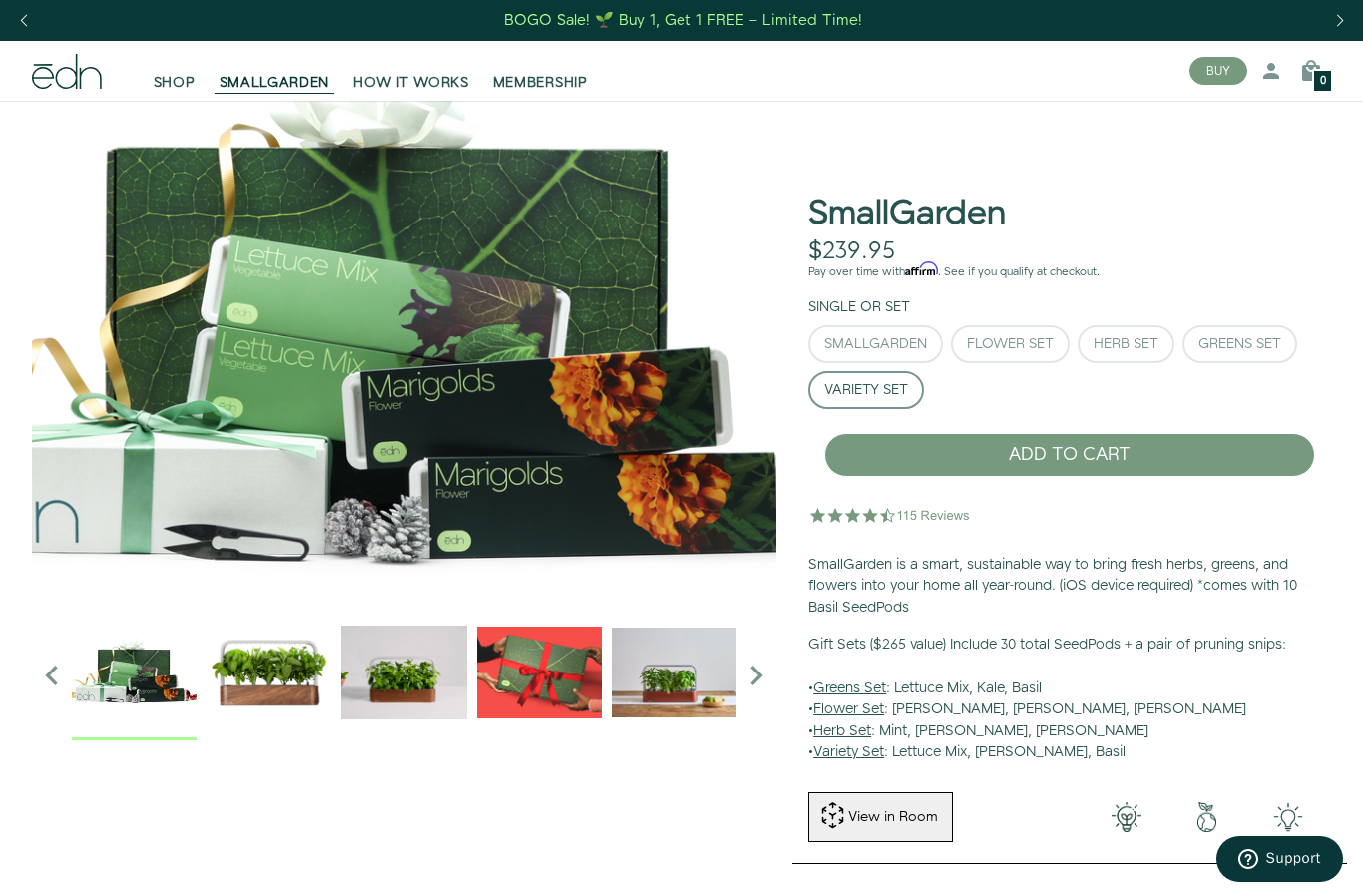 click on "SHOP" at bounding box center (175, 83) 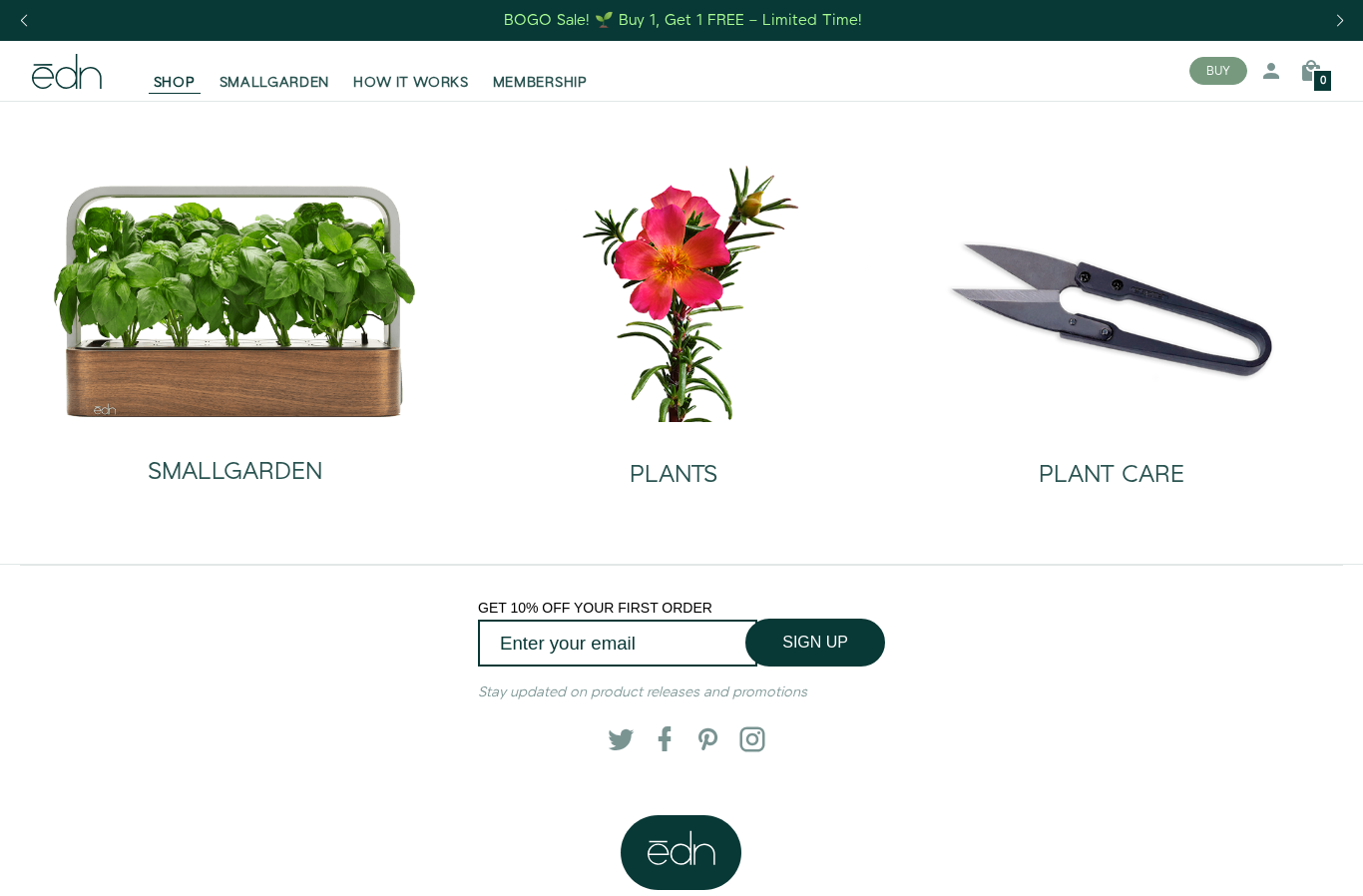 scroll, scrollTop: 0, scrollLeft: 0, axis: both 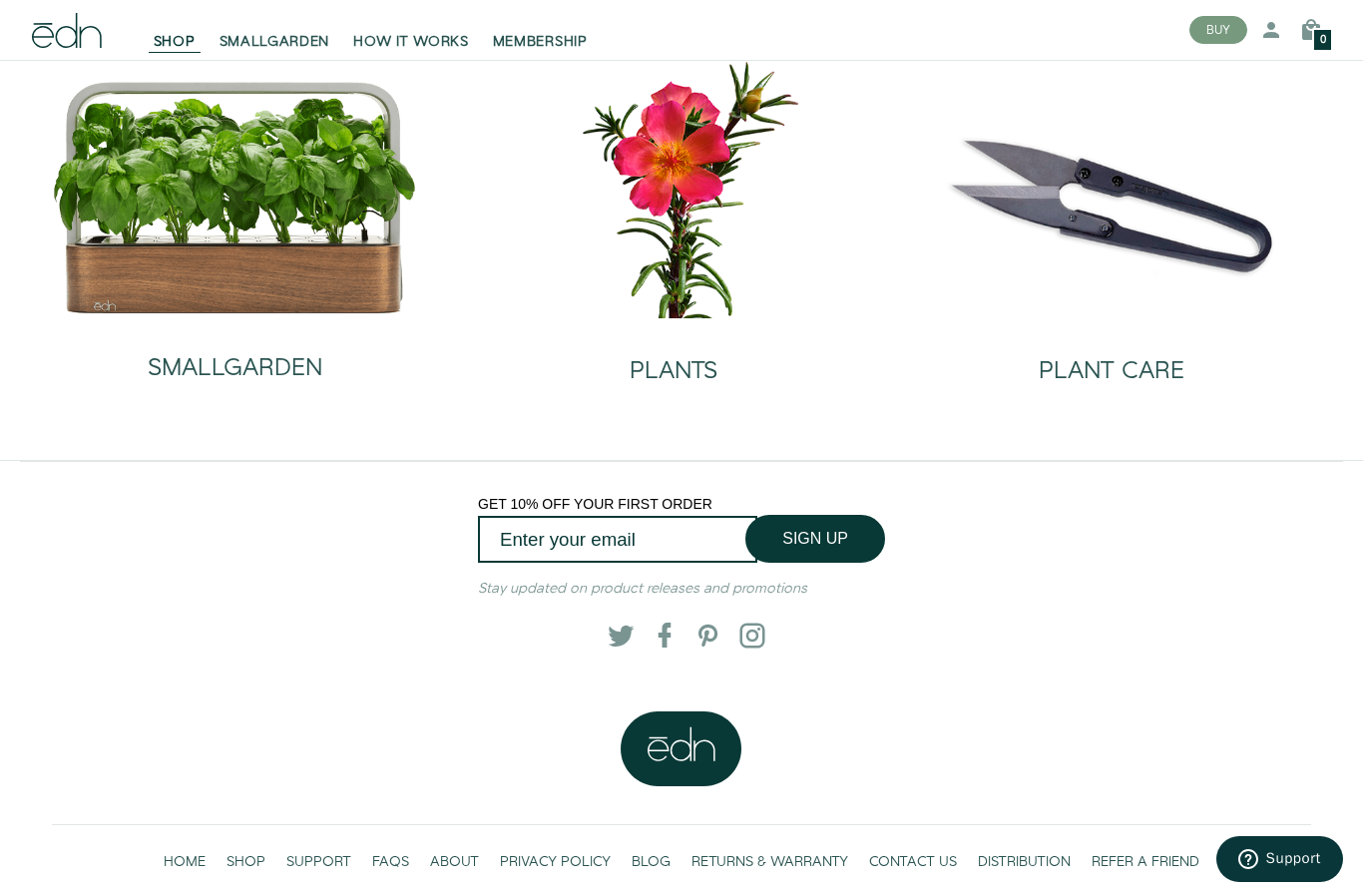 click at bounding box center [234, 197] 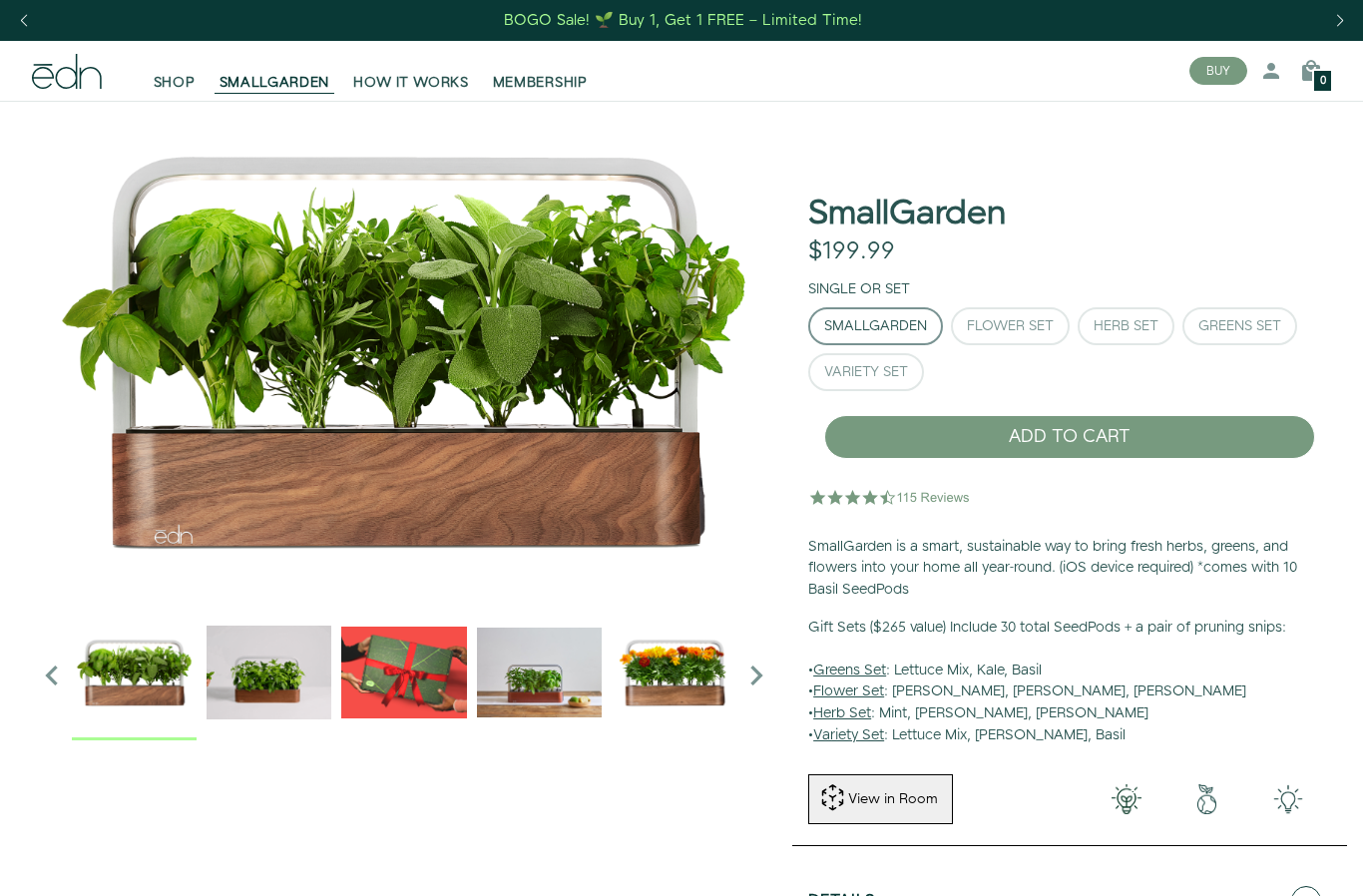 scroll, scrollTop: 0, scrollLeft: 0, axis: both 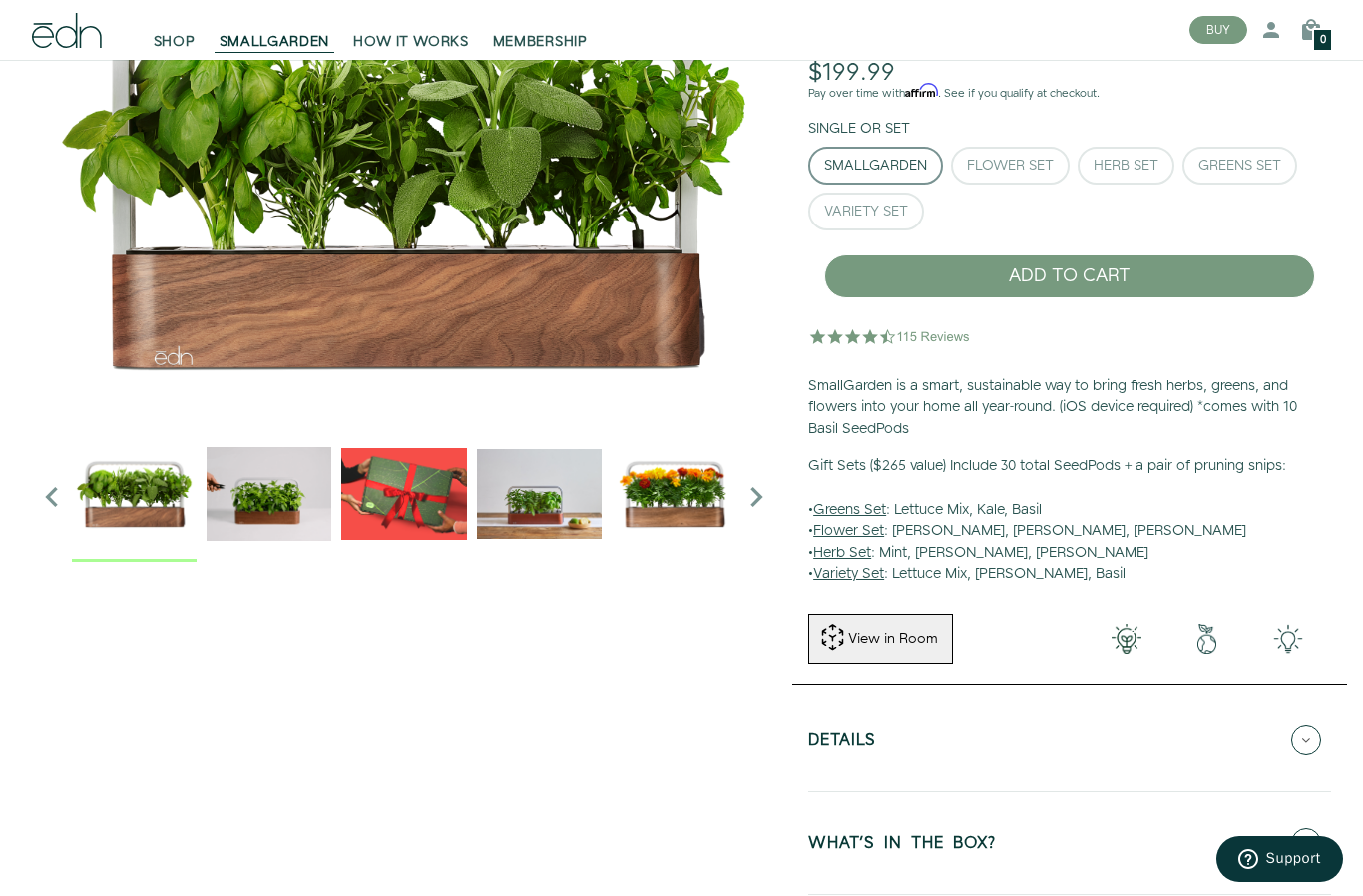 click at bounding box center (756, 497) 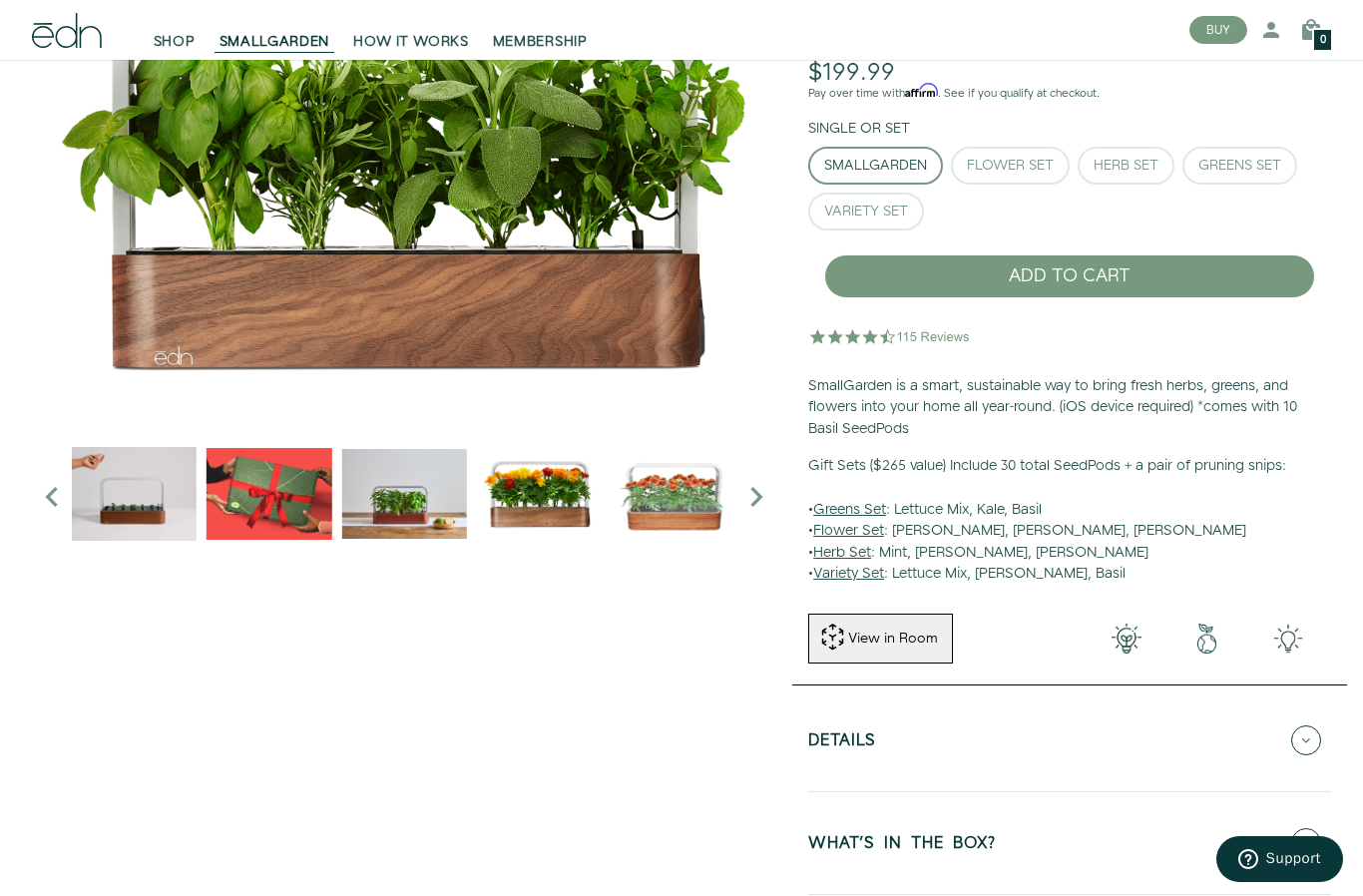 click at bounding box center (756, 497) 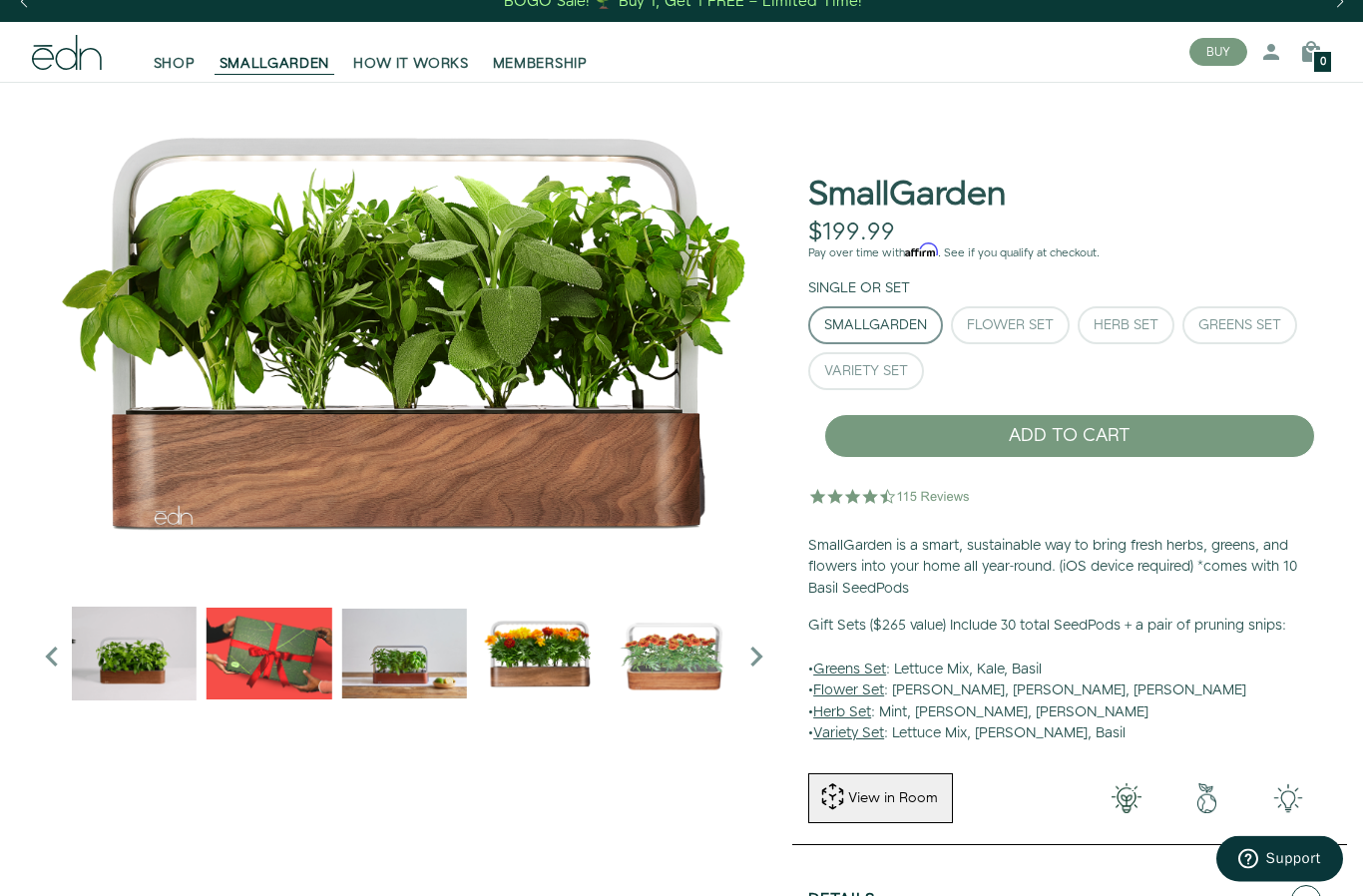 scroll, scrollTop: 0, scrollLeft: 0, axis: both 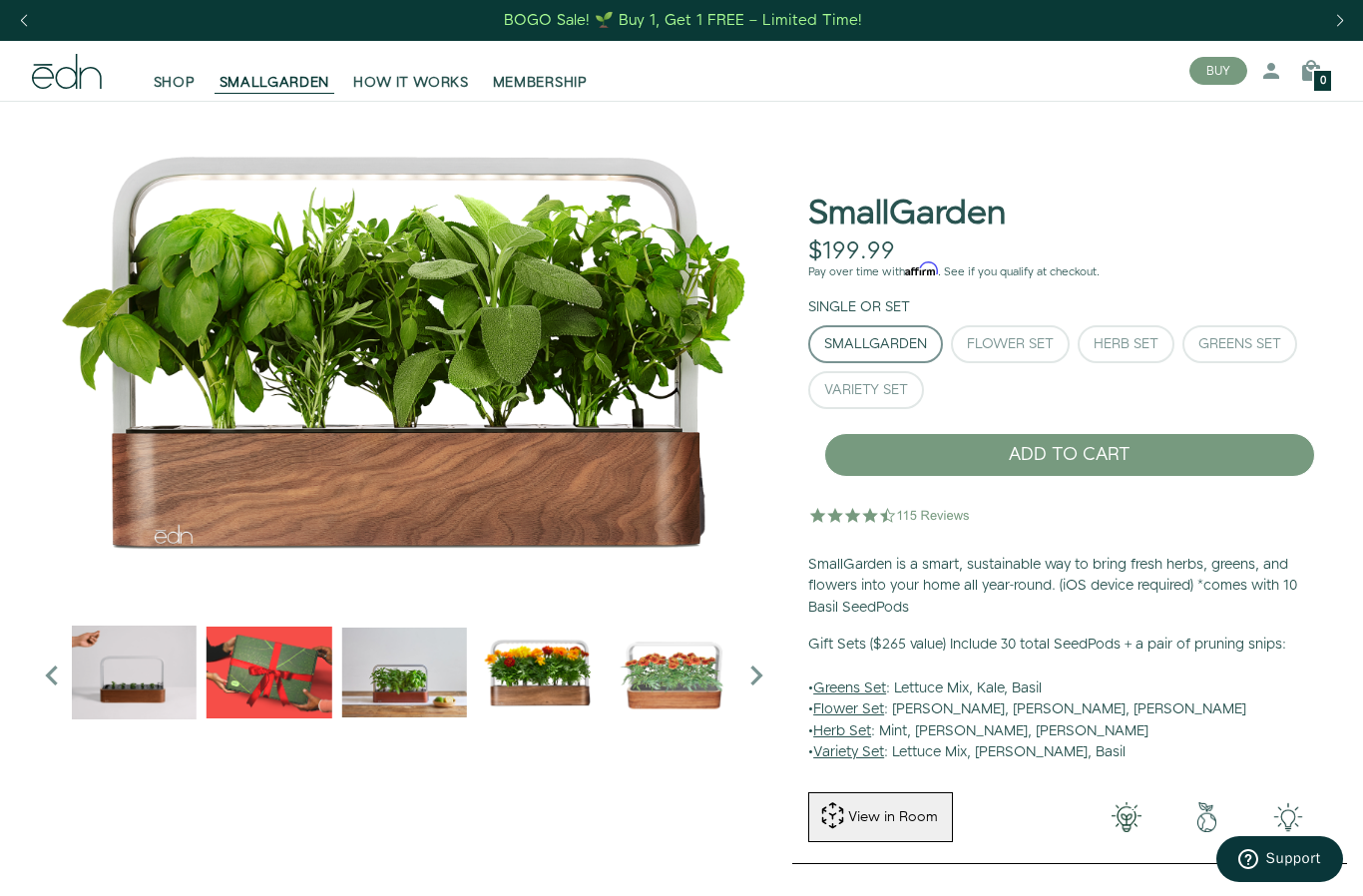 click on "MEMBERSHIP" at bounding box center (540, 83) 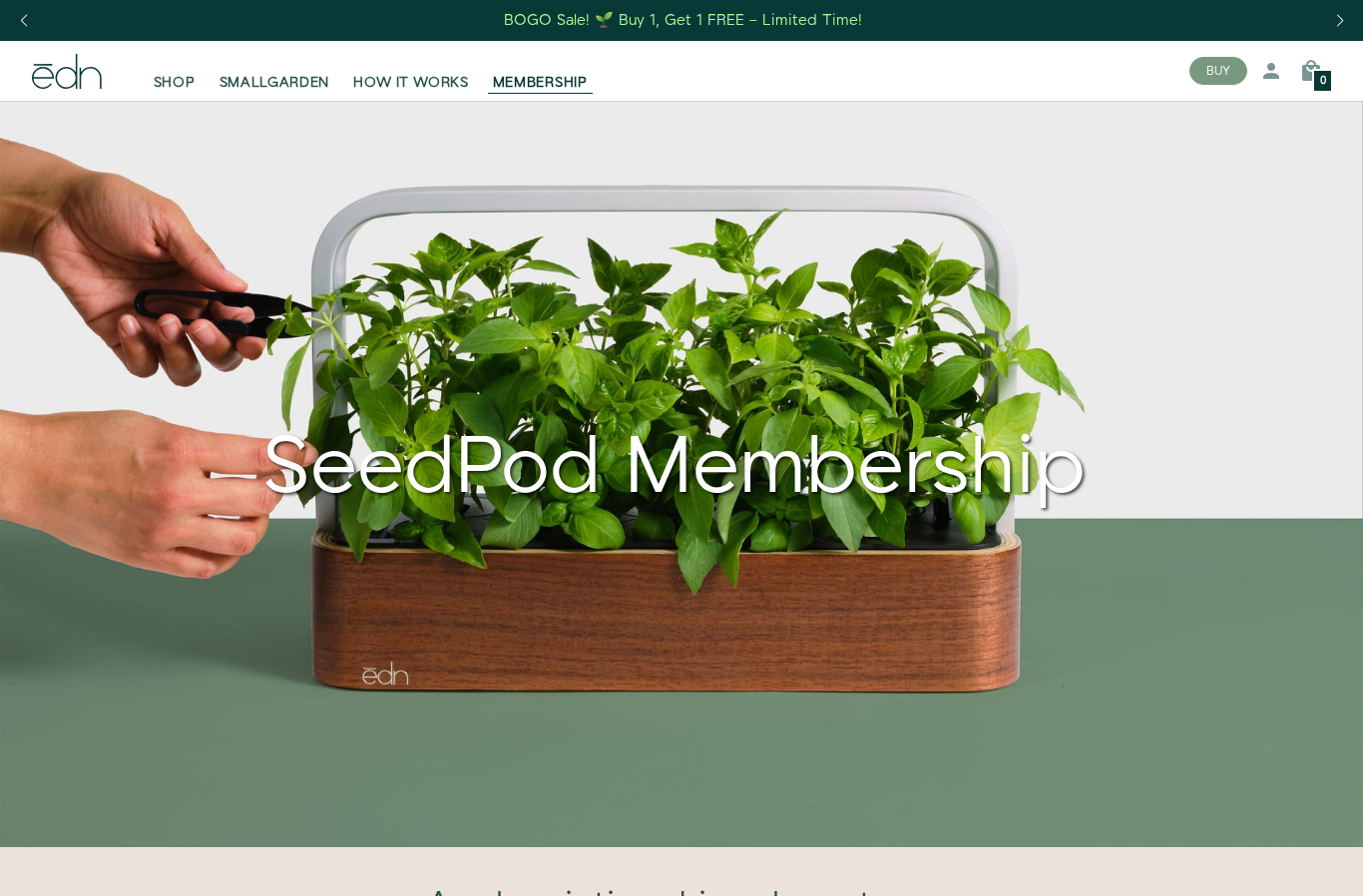 scroll, scrollTop: 0, scrollLeft: 0, axis: both 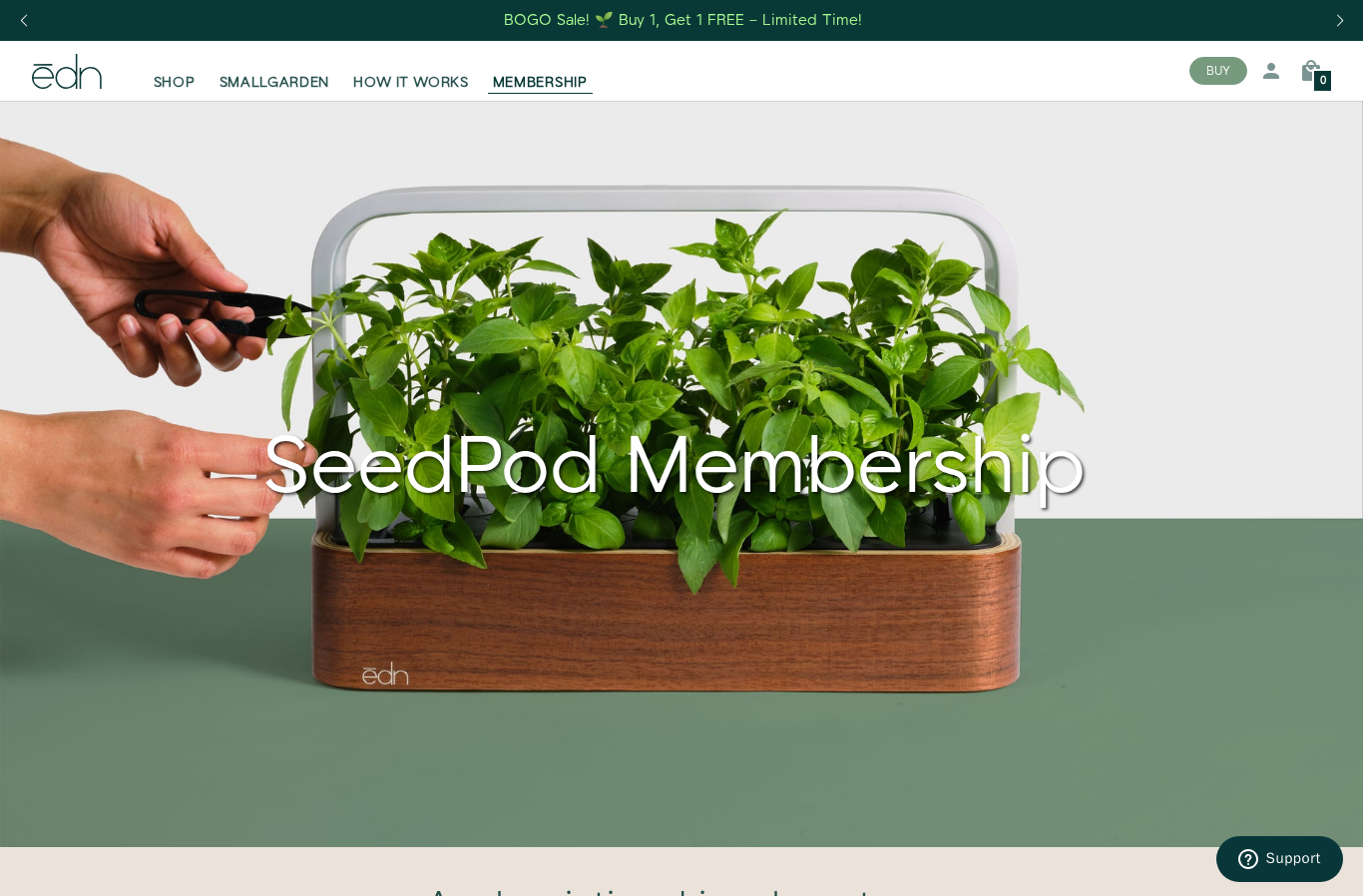 click on "SMALLGARDEN" at bounding box center (274, 83) 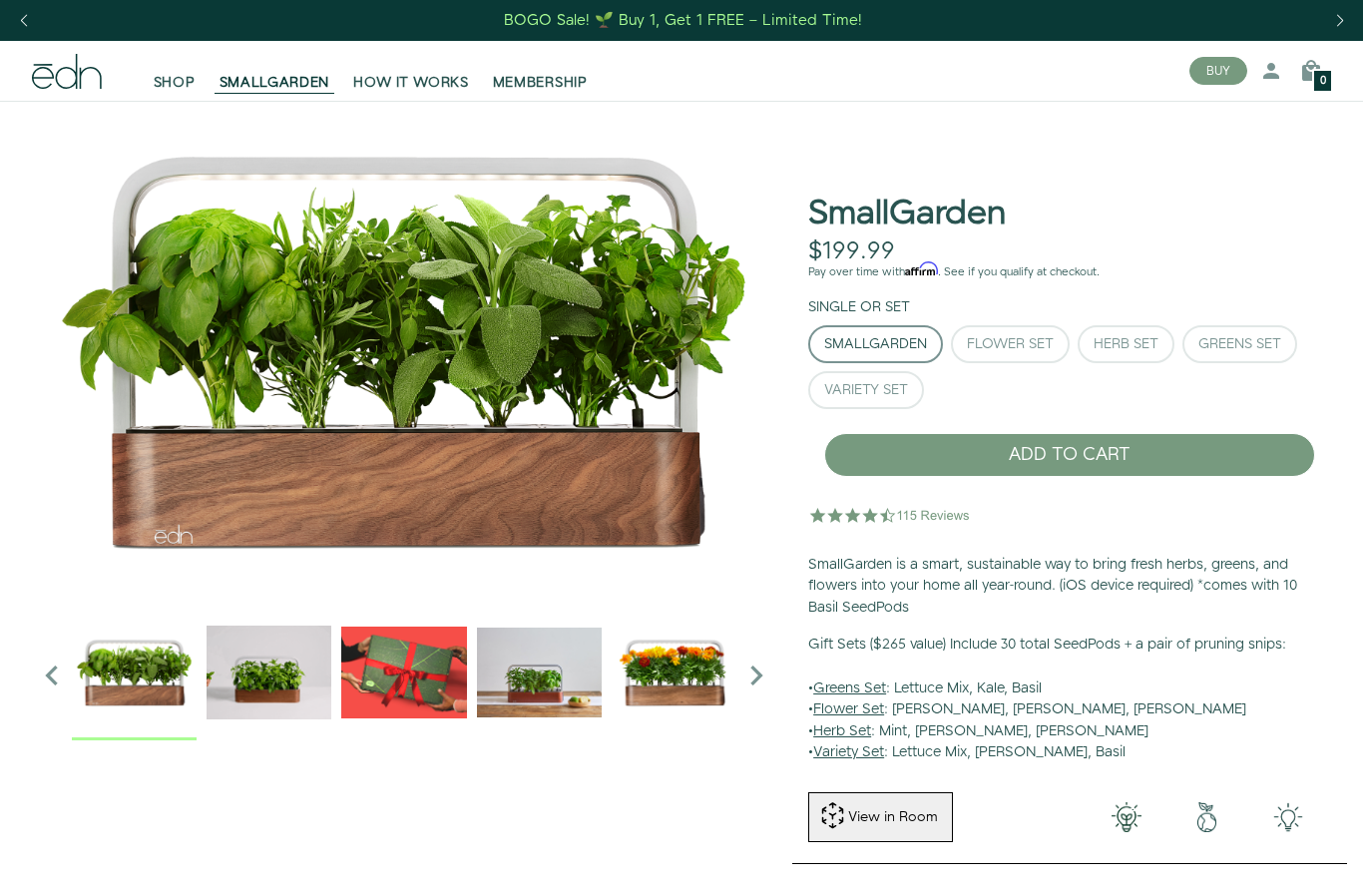 scroll, scrollTop: 0, scrollLeft: 0, axis: both 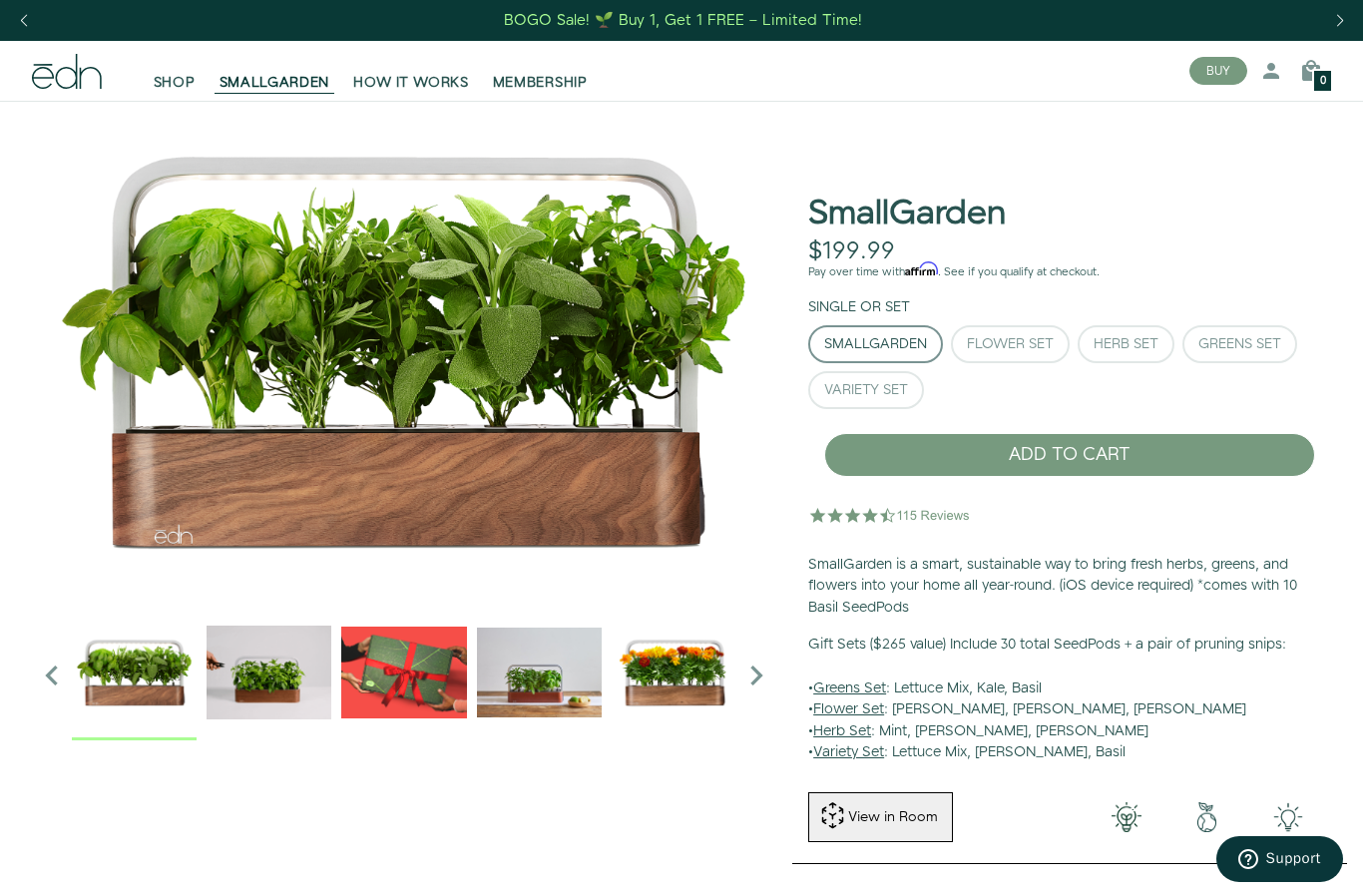 click on "HOW IT WORKS" at bounding box center (410, 83) 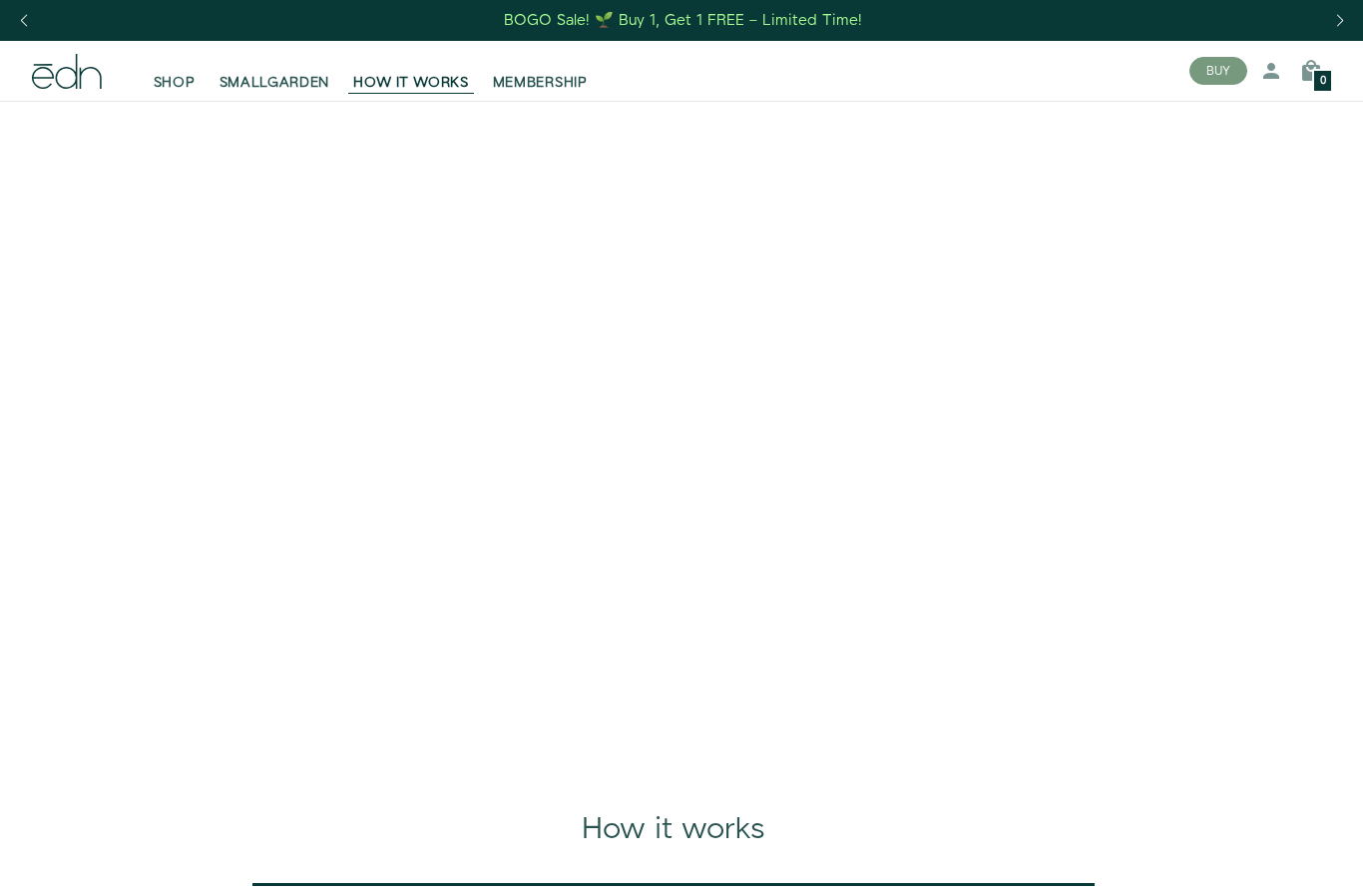 scroll, scrollTop: 0, scrollLeft: 0, axis: both 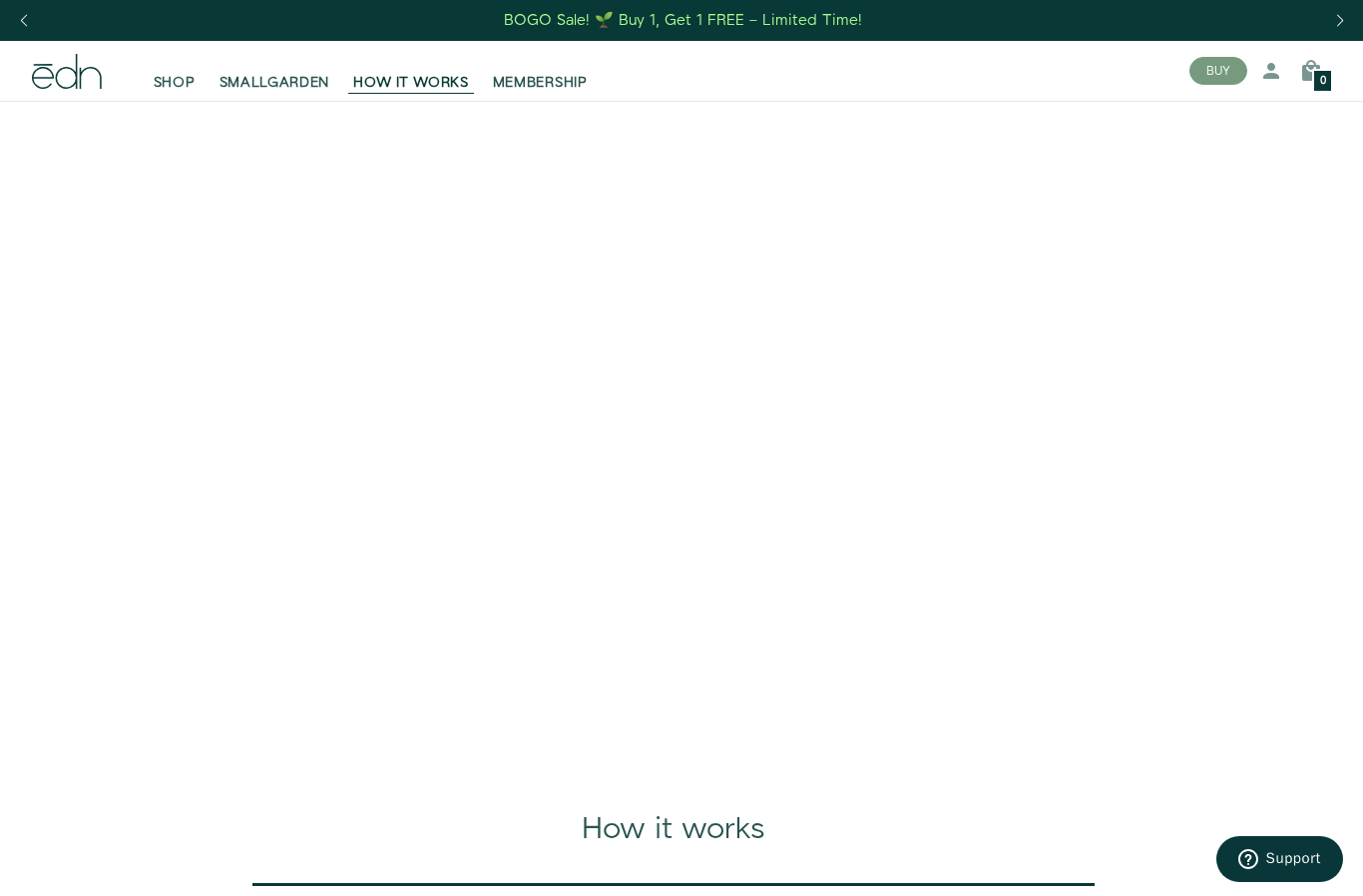 click at bounding box center (682, 441) 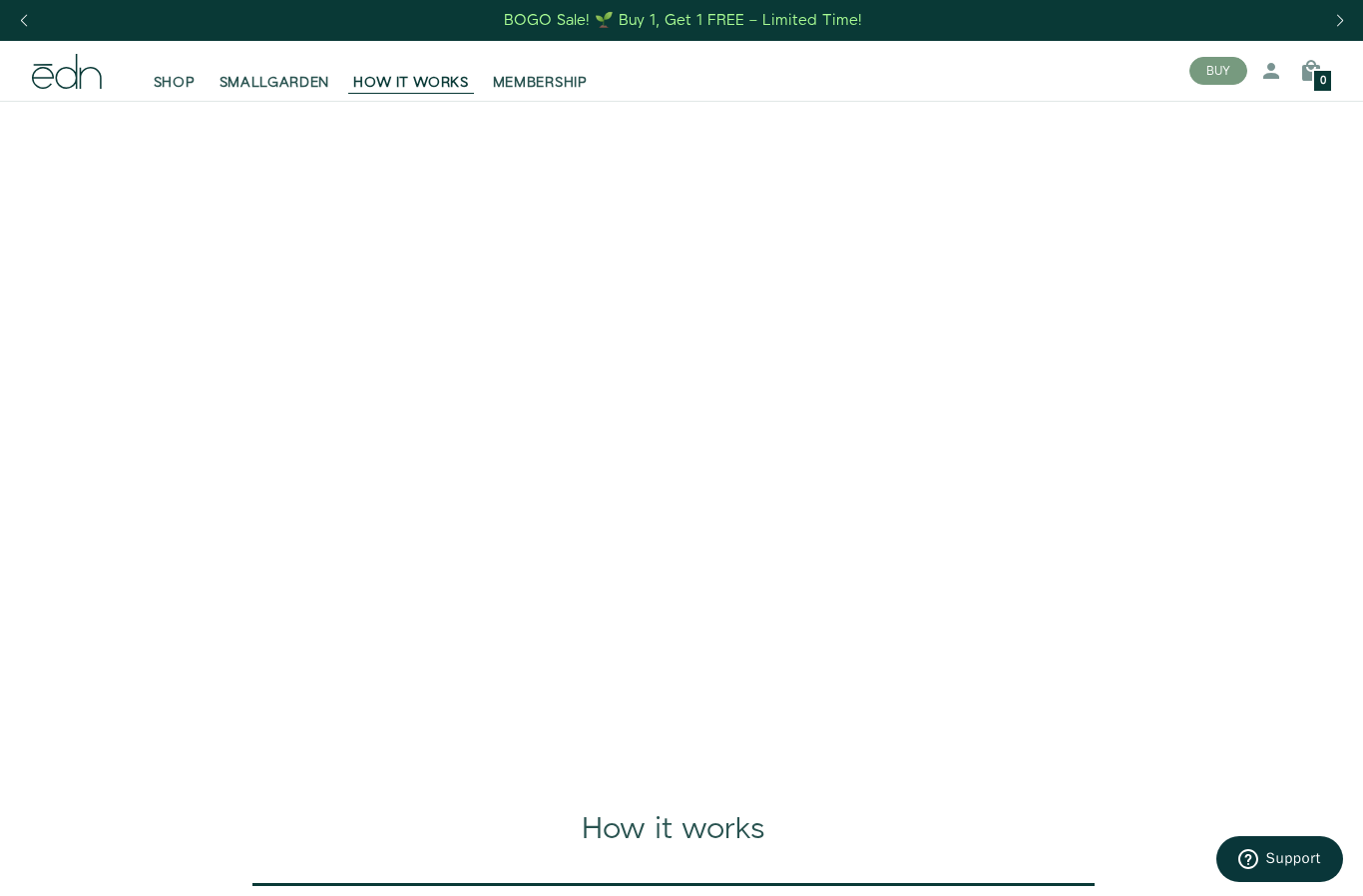 click at bounding box center [682, 441] 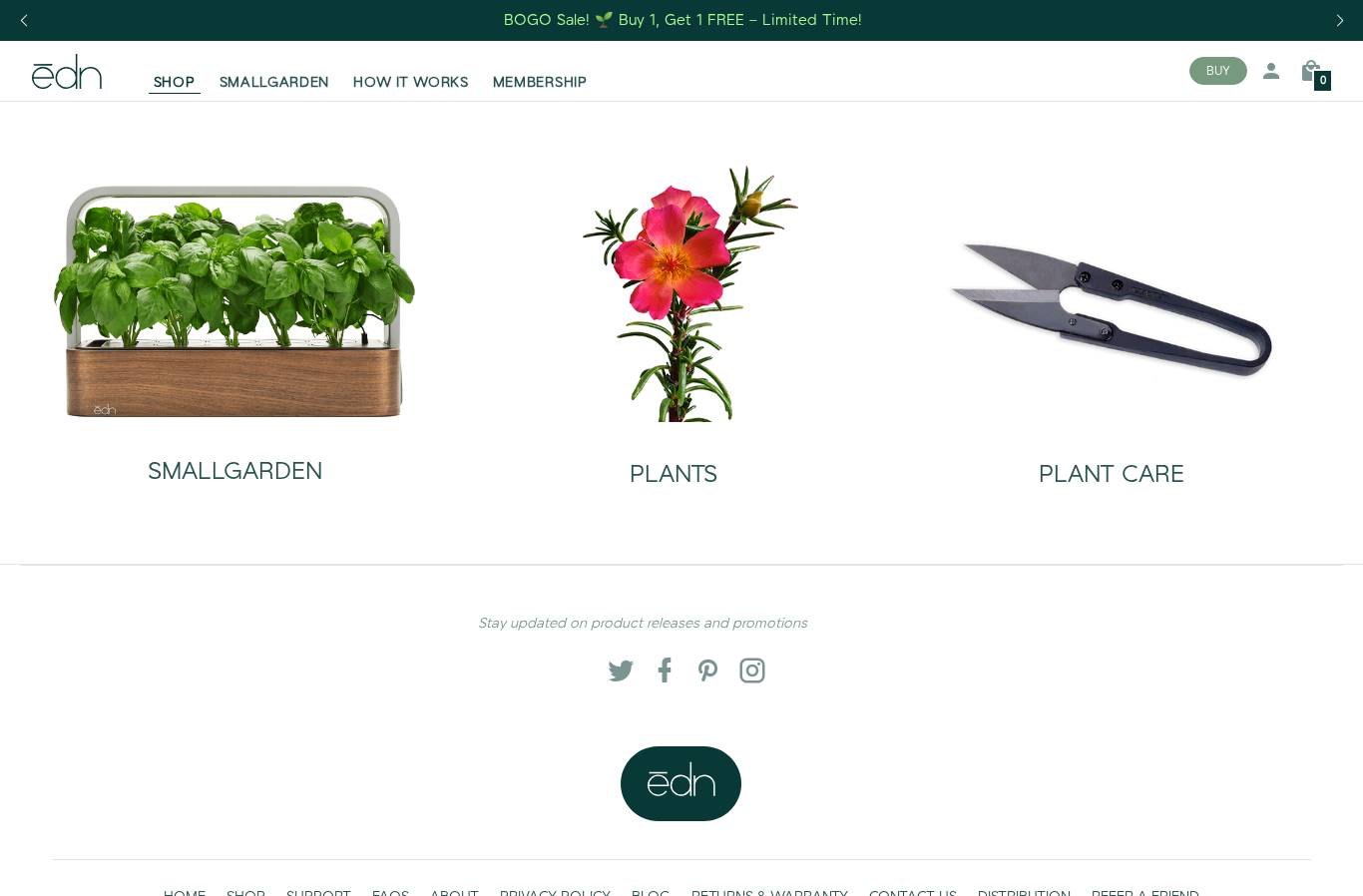 scroll, scrollTop: 0, scrollLeft: 0, axis: both 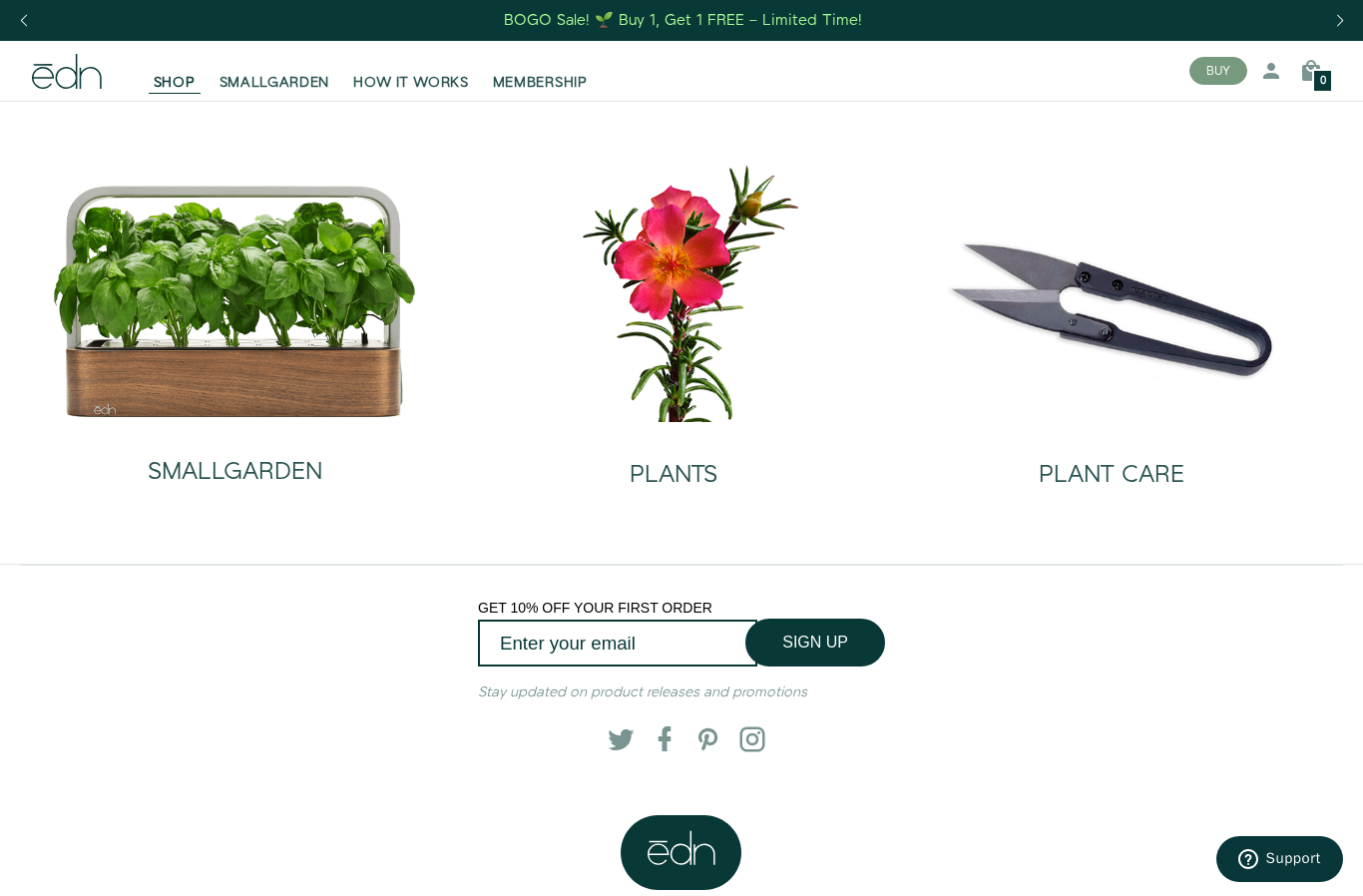 click on "BOGO Sale! 🌱 Buy 1, Get 1 FREE – Limited Time!" at bounding box center [682, 20] 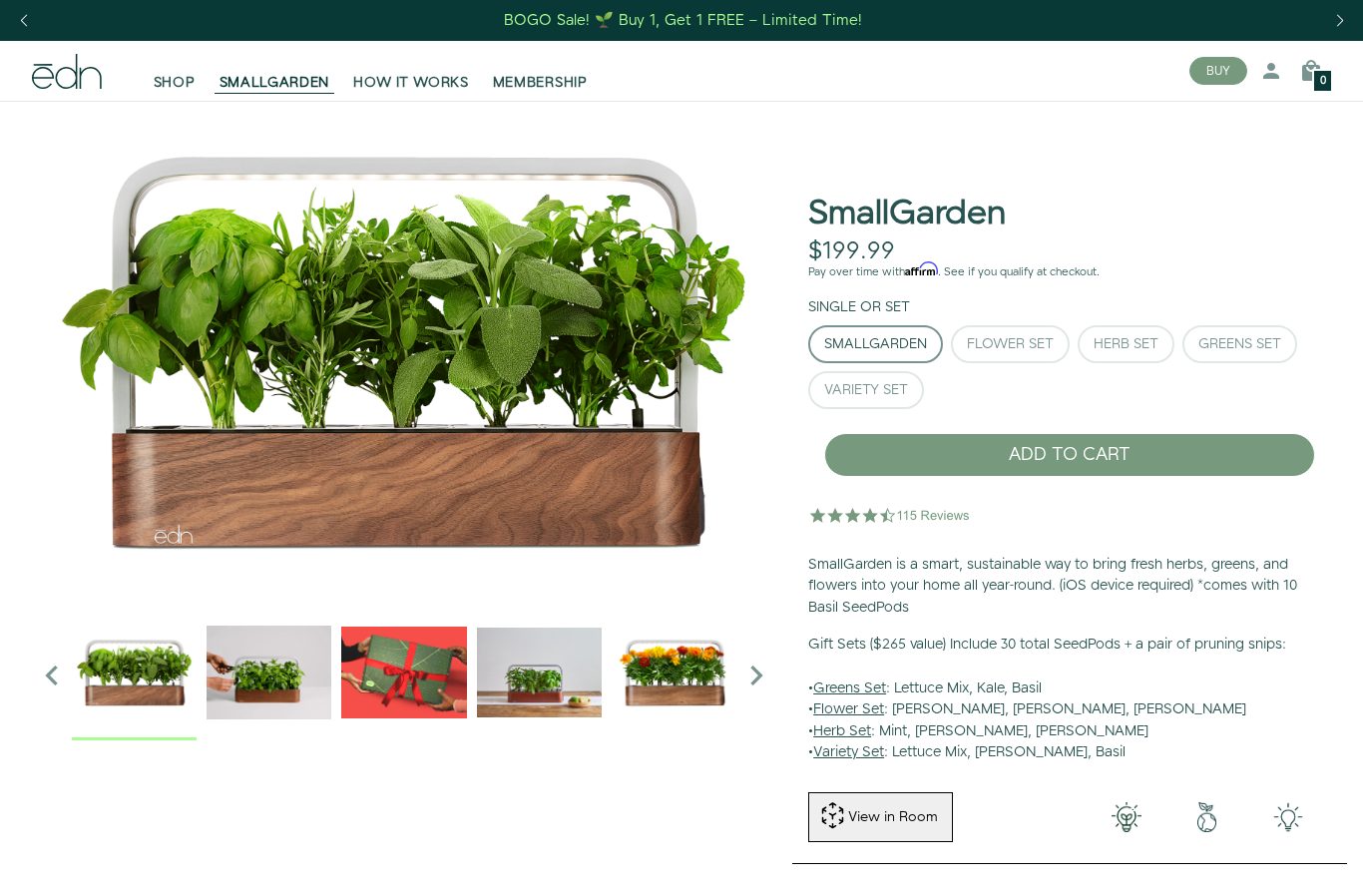 scroll, scrollTop: 0, scrollLeft: 0, axis: both 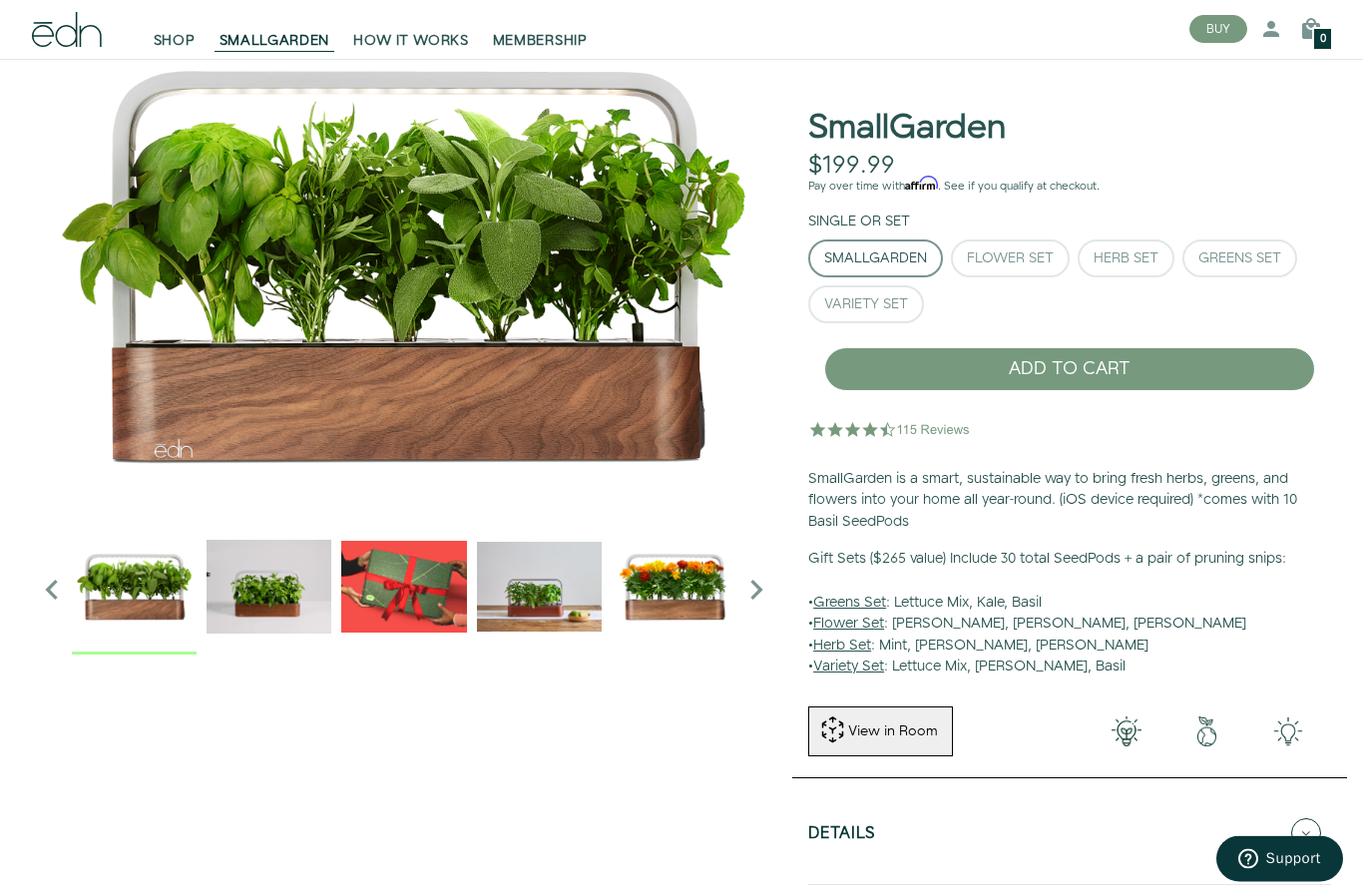 click on "ADD TO CART" at bounding box center (1070, 370) 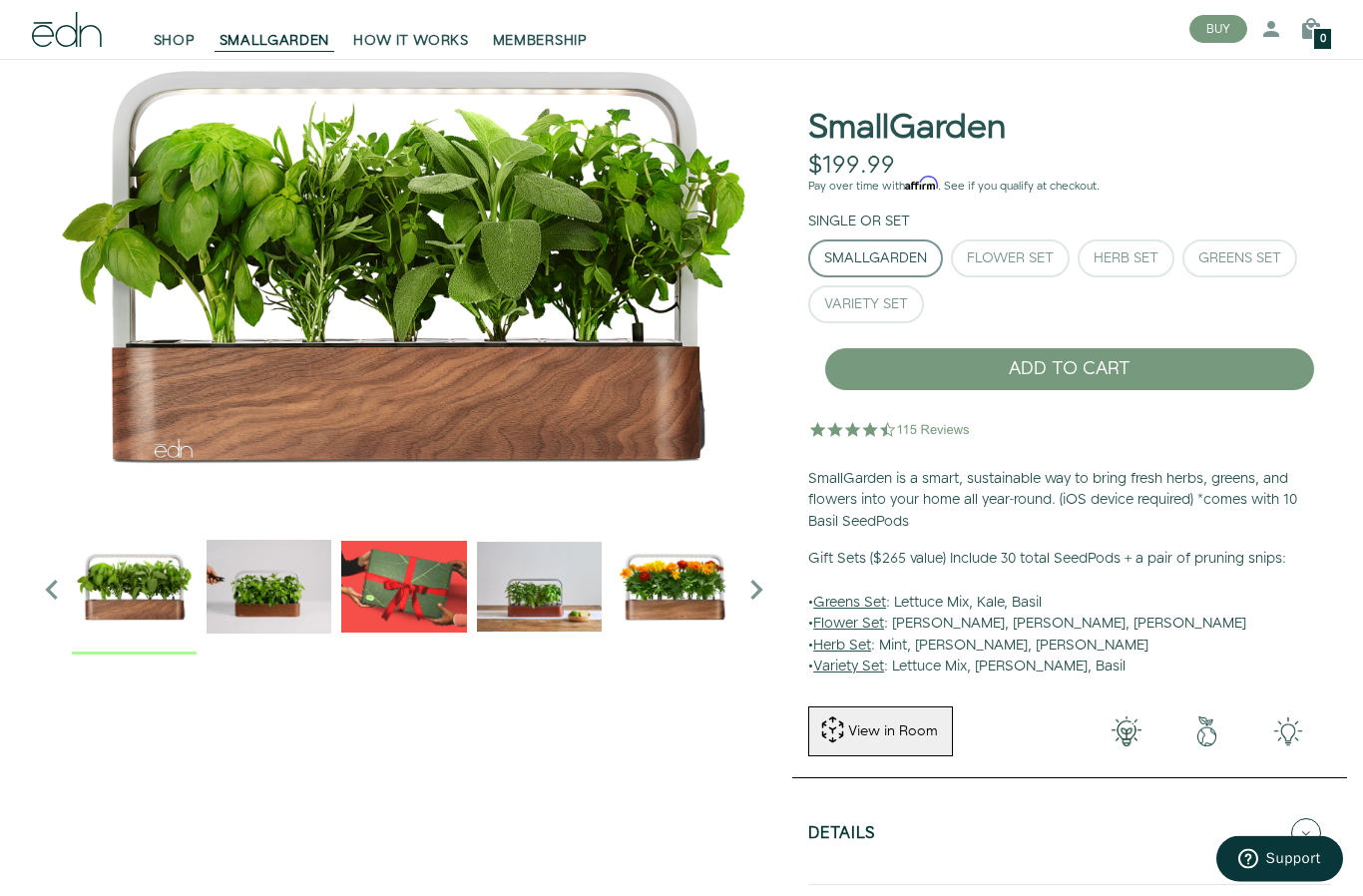 scroll, scrollTop: 86, scrollLeft: 0, axis: vertical 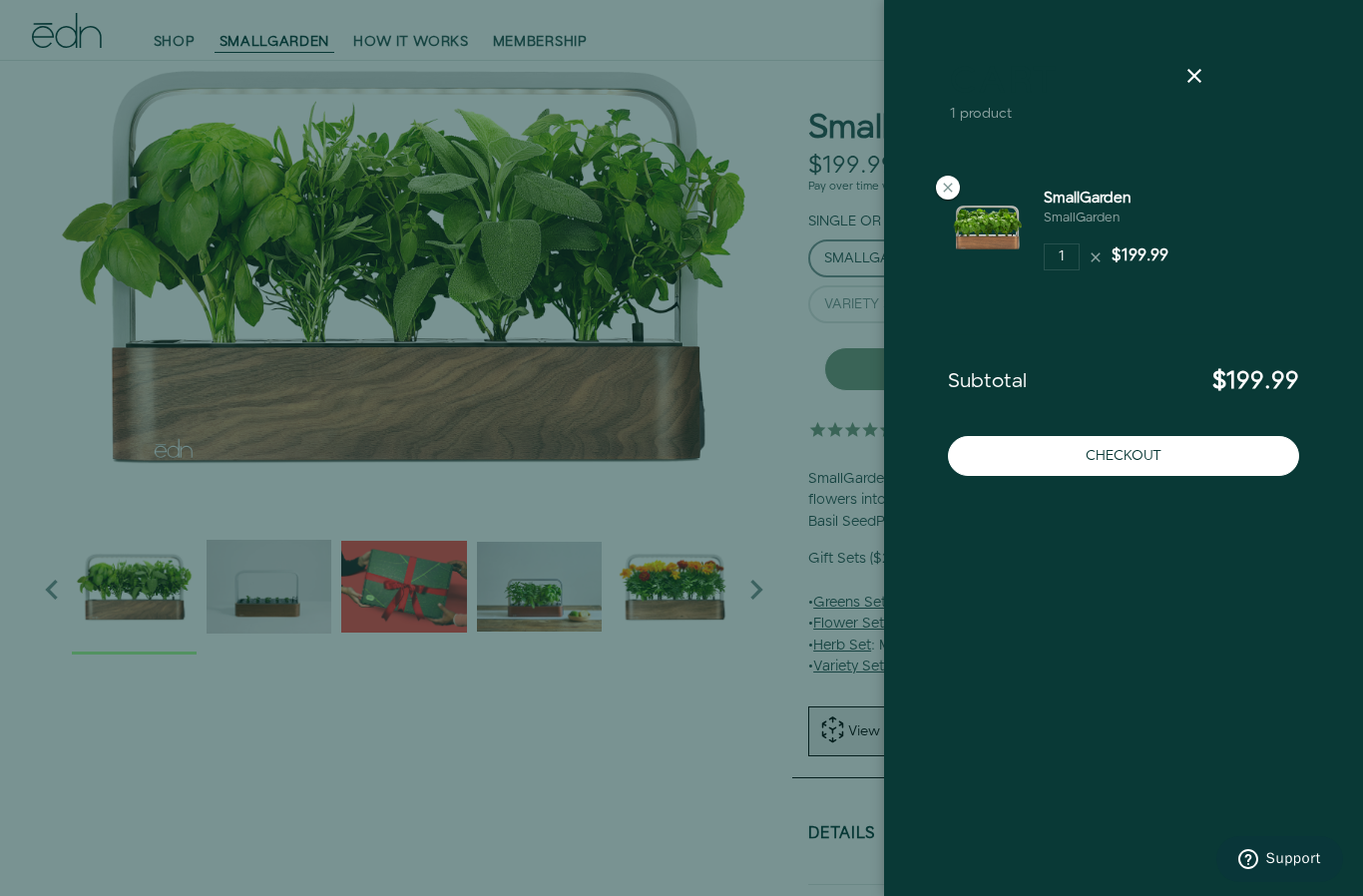 click at bounding box center [682, 448] 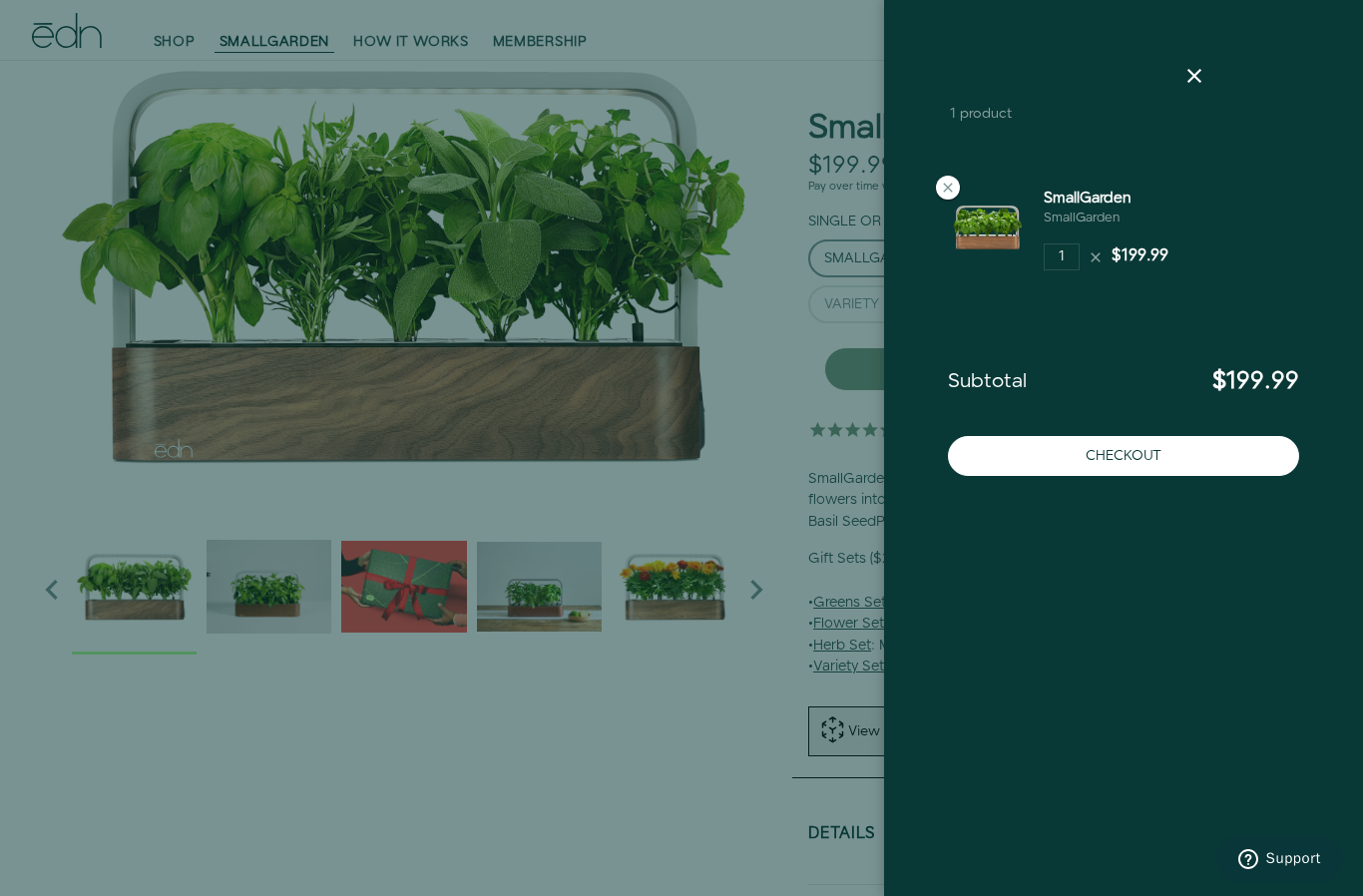 click at bounding box center [1194, 76] 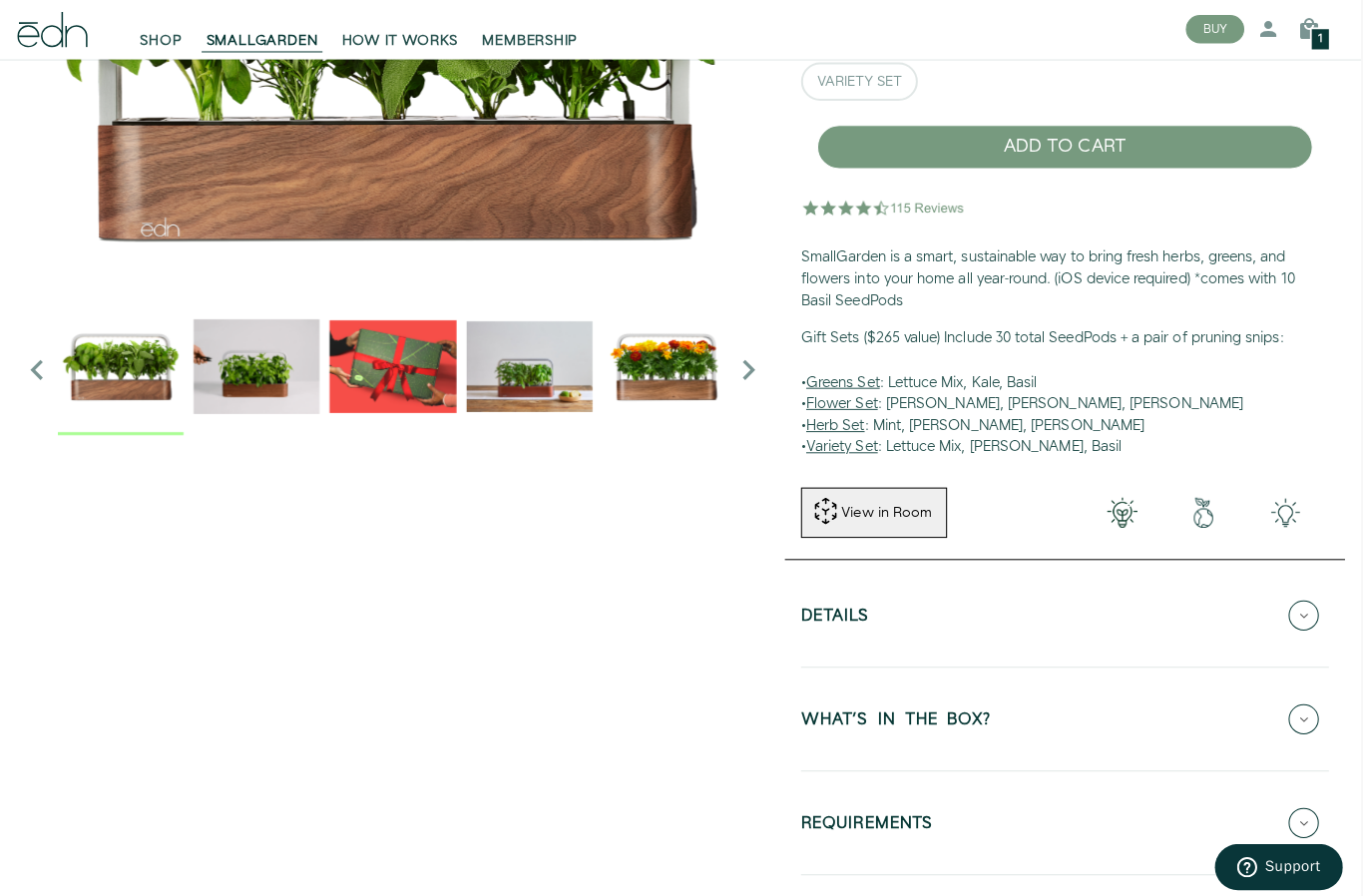 scroll, scrollTop: 330, scrollLeft: 1, axis: both 